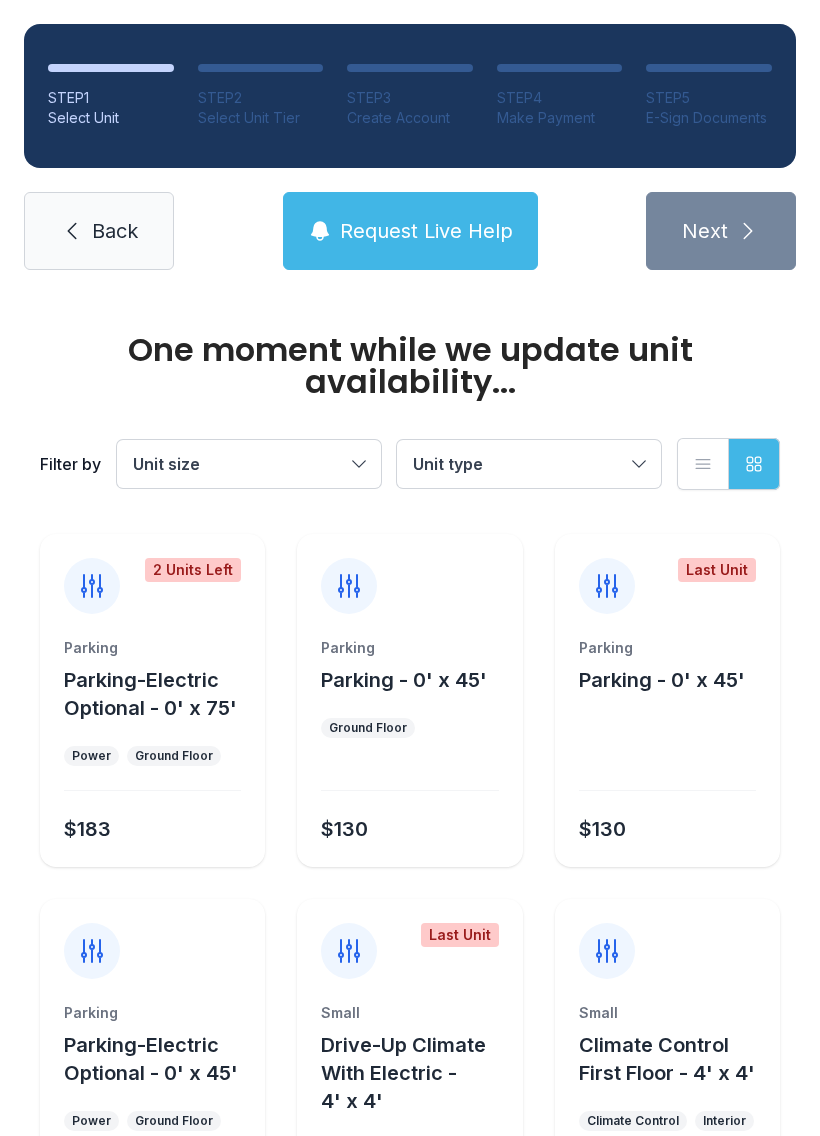 scroll, scrollTop: 0, scrollLeft: 0, axis: both 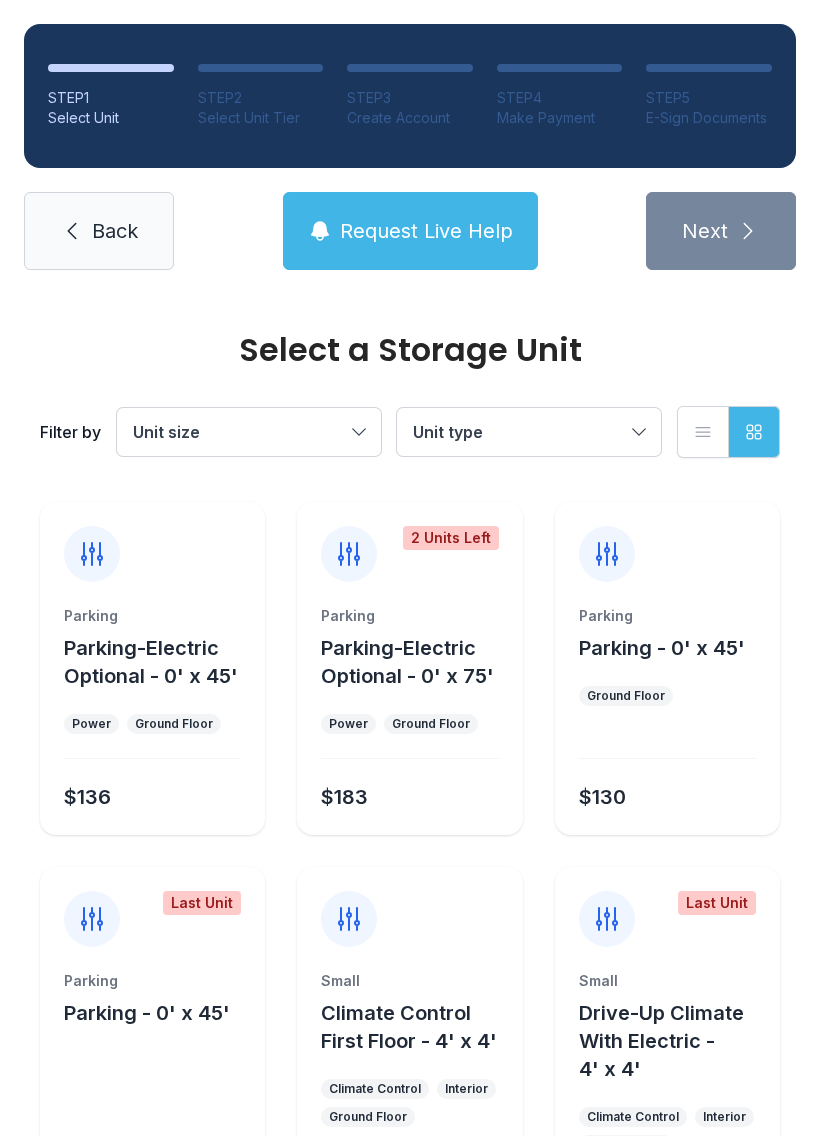 click on "Unit size" at bounding box center (239, 432) 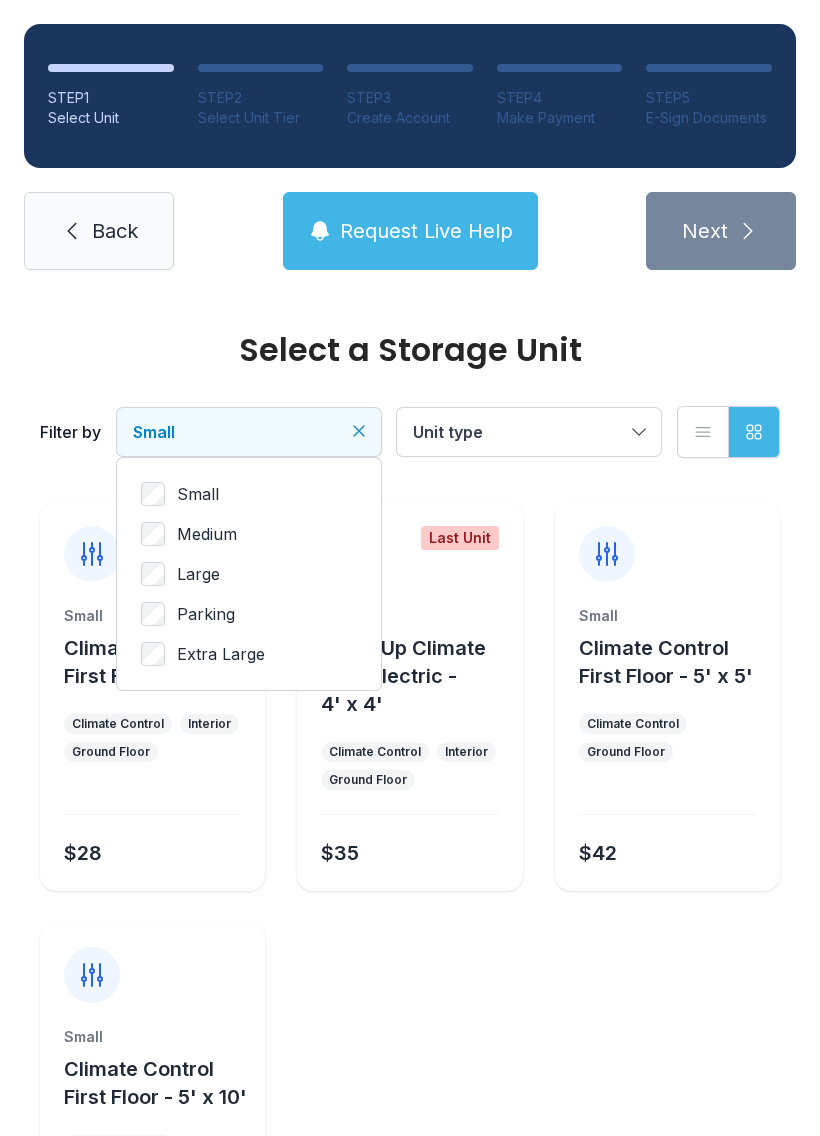 click on "Unit type" at bounding box center (448, 432) 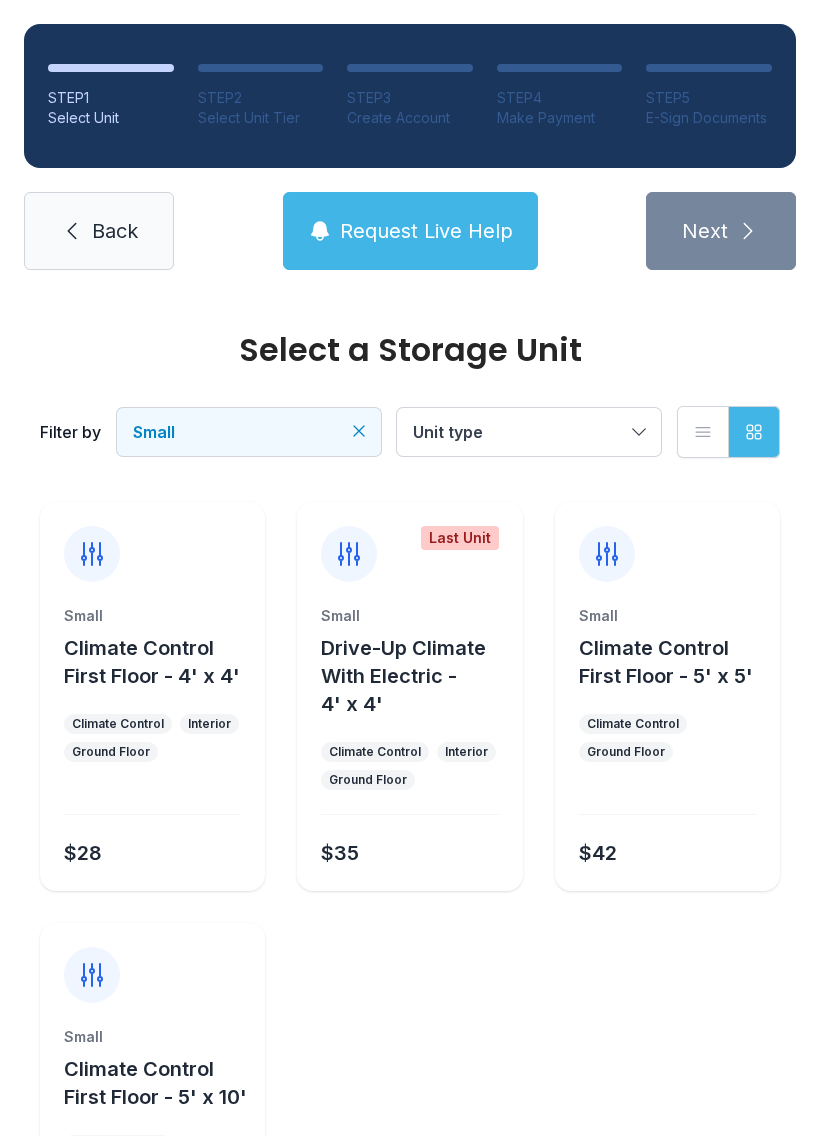 scroll, scrollTop: 0, scrollLeft: 0, axis: both 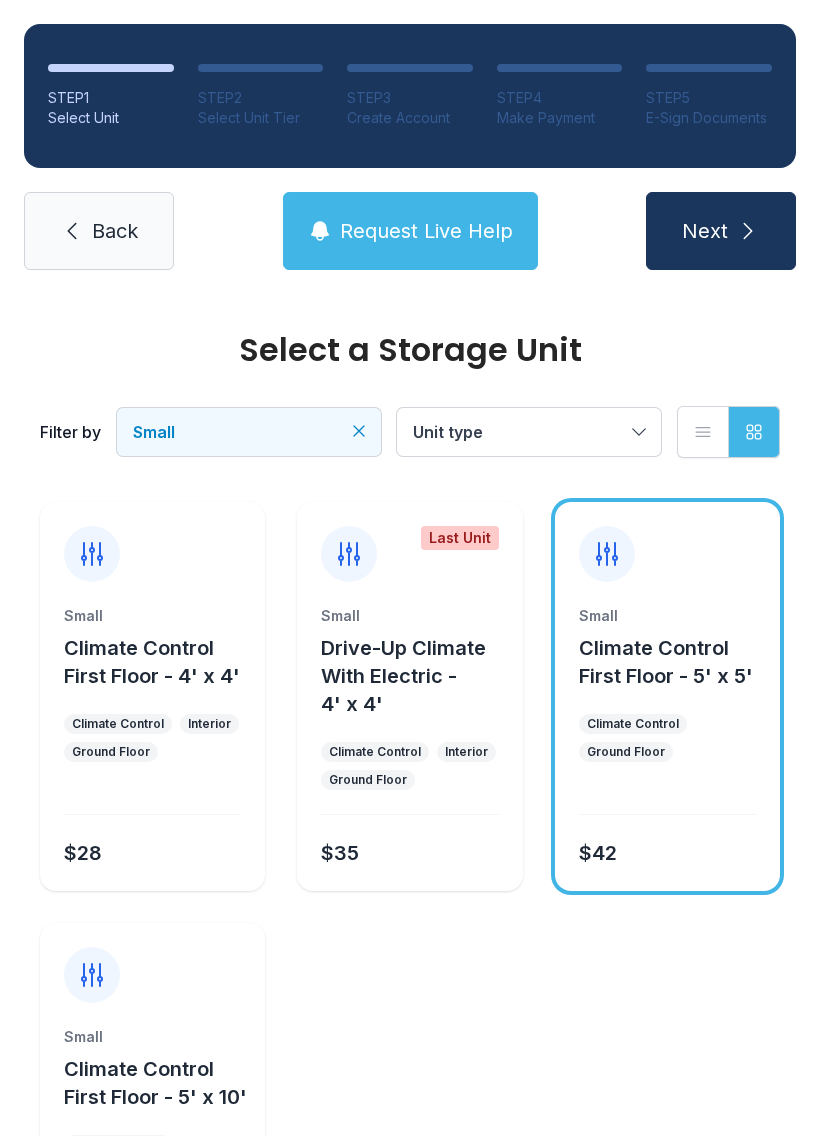 click on "Small Climate Control First Floor - 5' x 10' Climate Control Ground Floor $93" at bounding box center (152, 1103) 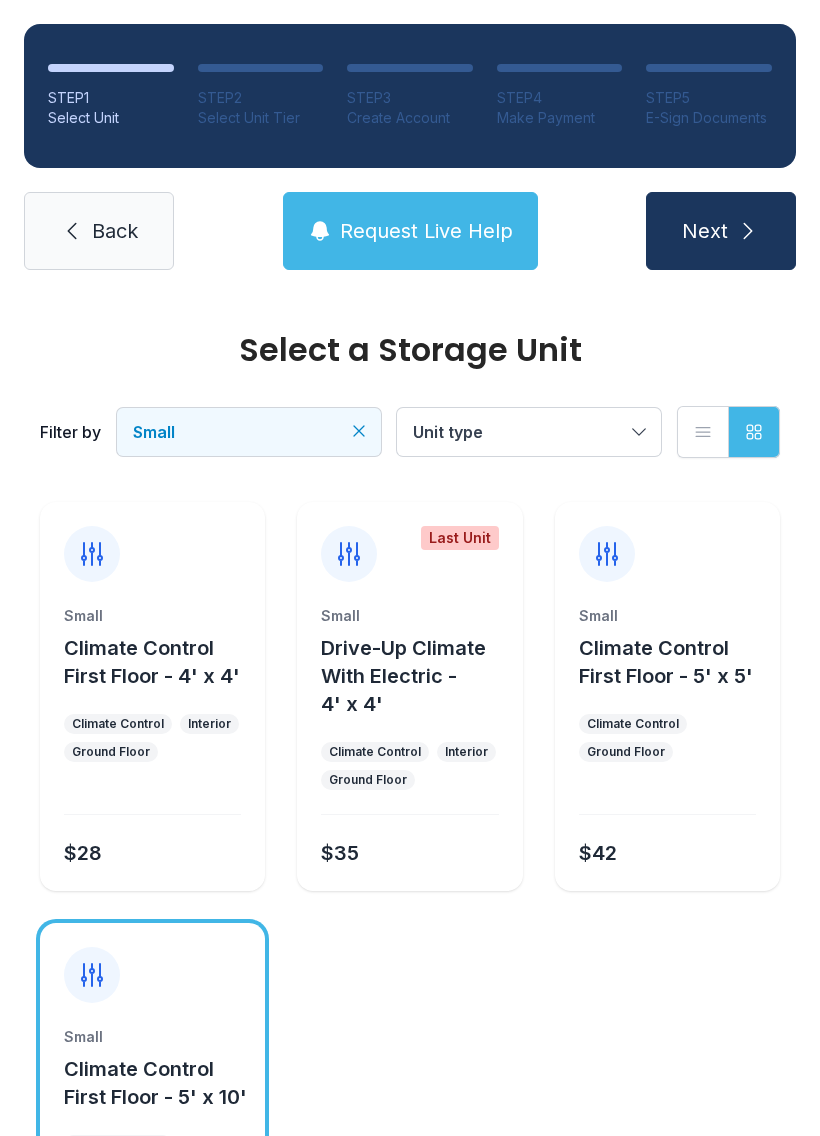 click on "Next" at bounding box center (705, 231) 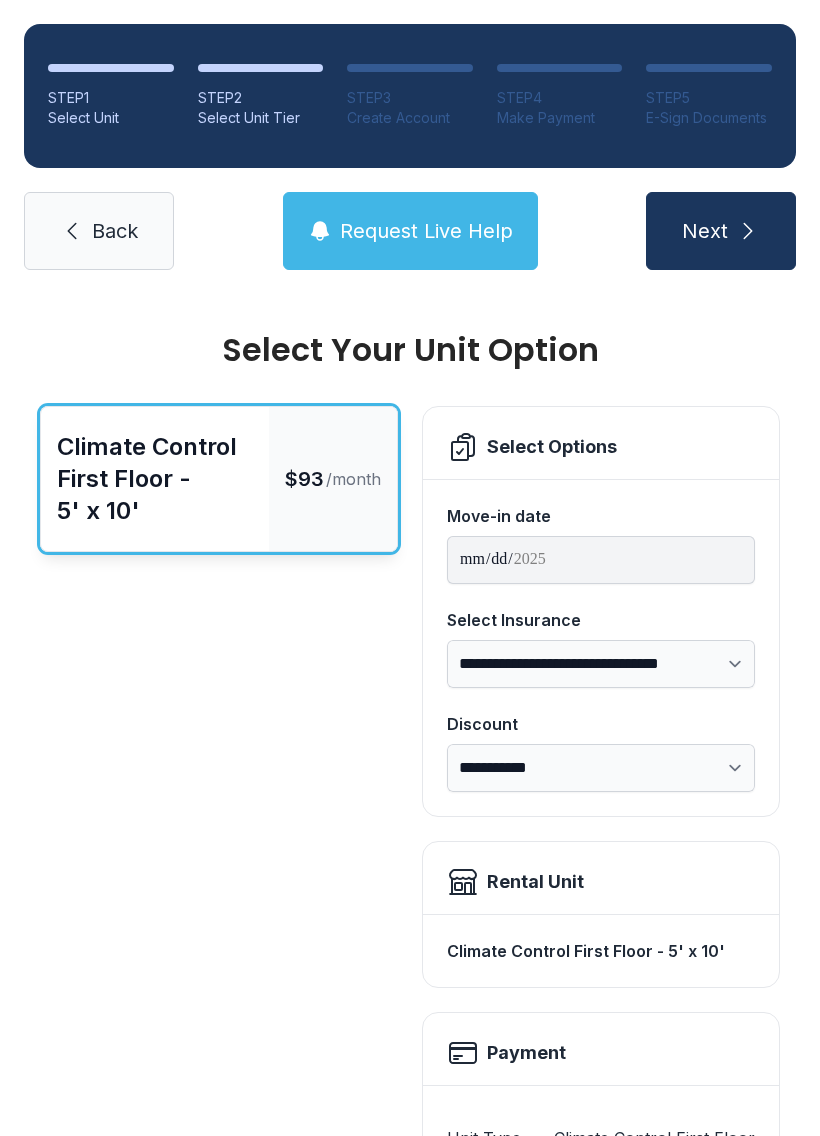 scroll, scrollTop: 0, scrollLeft: 0, axis: both 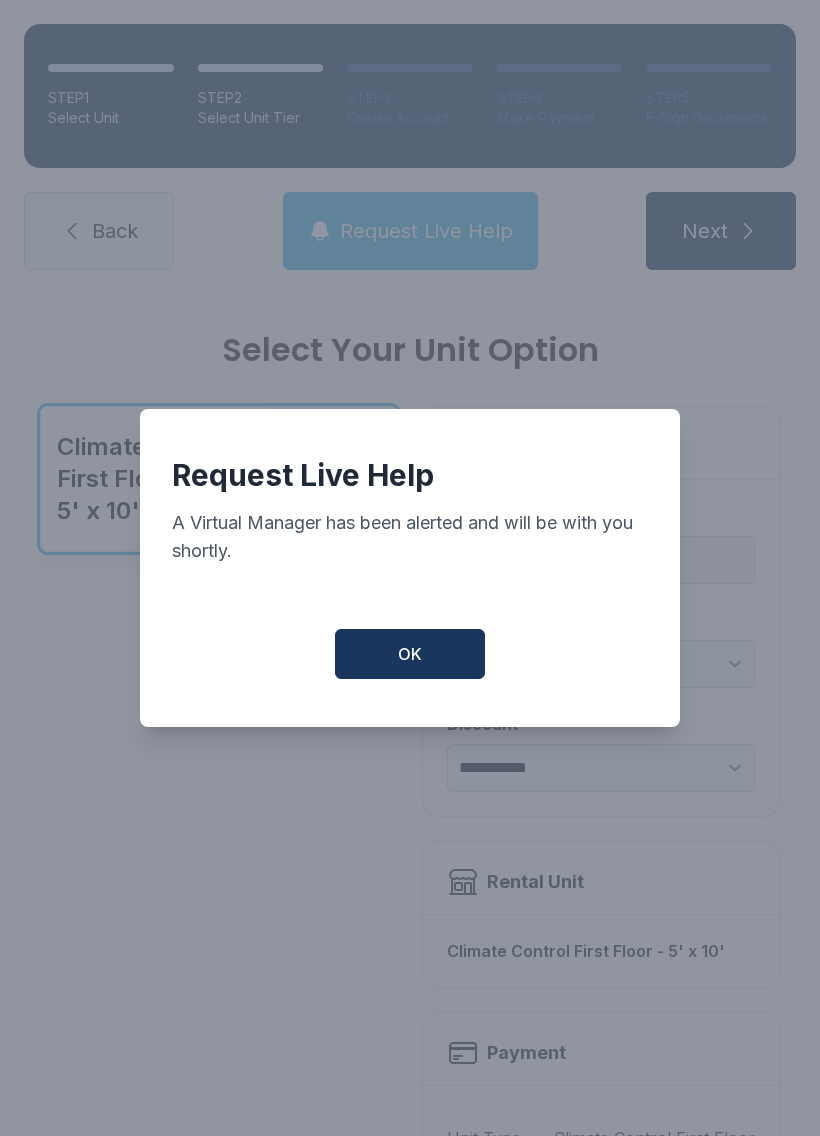 click on "OK" at bounding box center [410, 654] 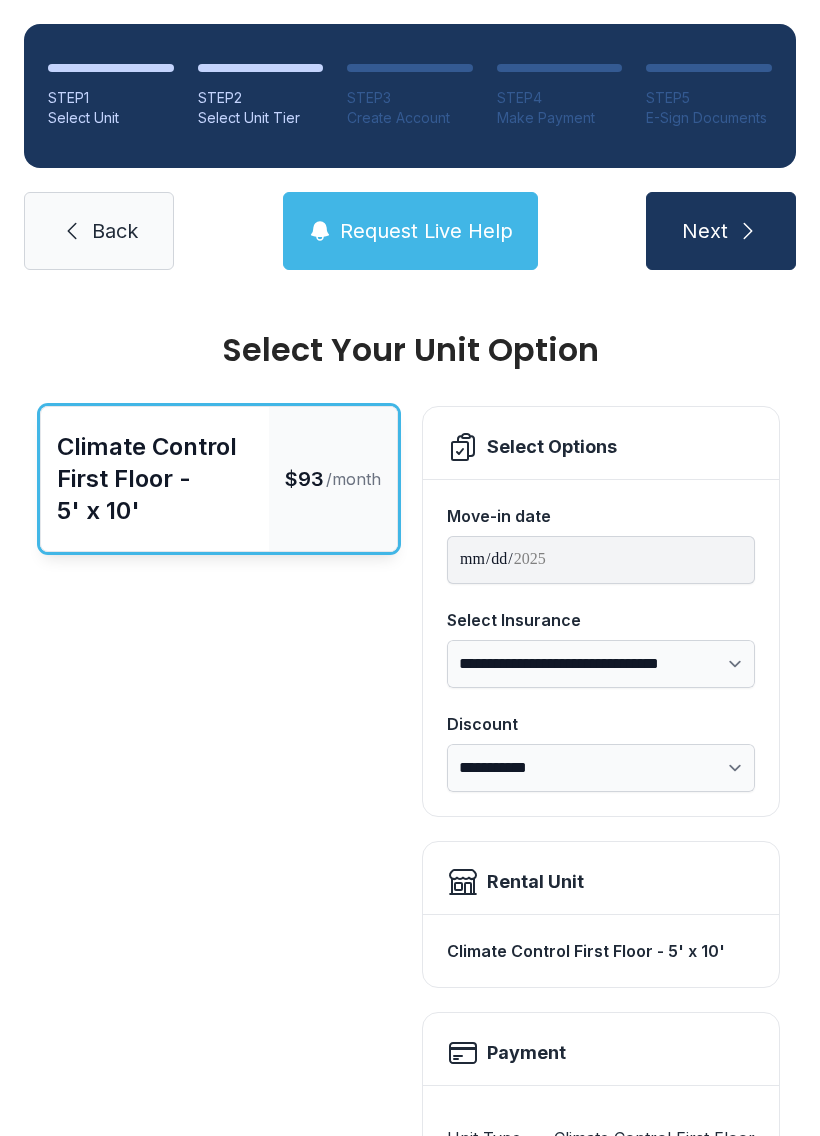 click on "Back" at bounding box center (99, 231) 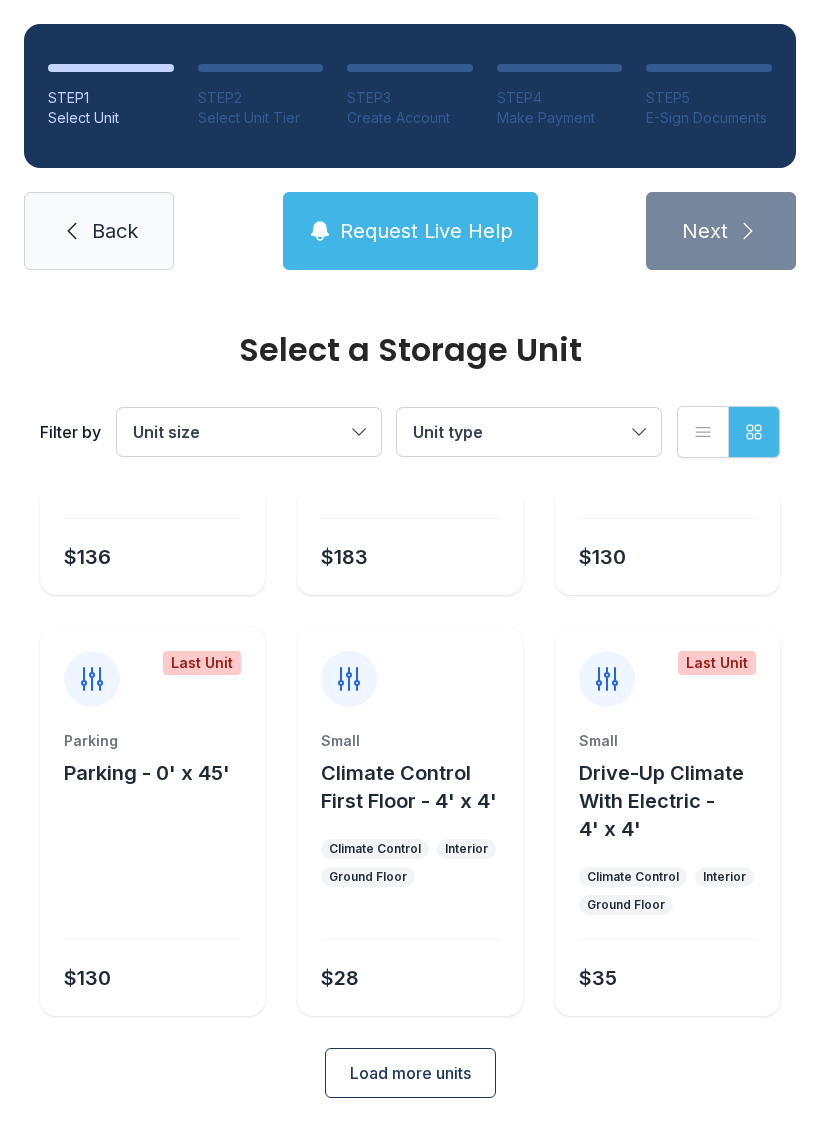 scroll, scrollTop: 238, scrollLeft: 0, axis: vertical 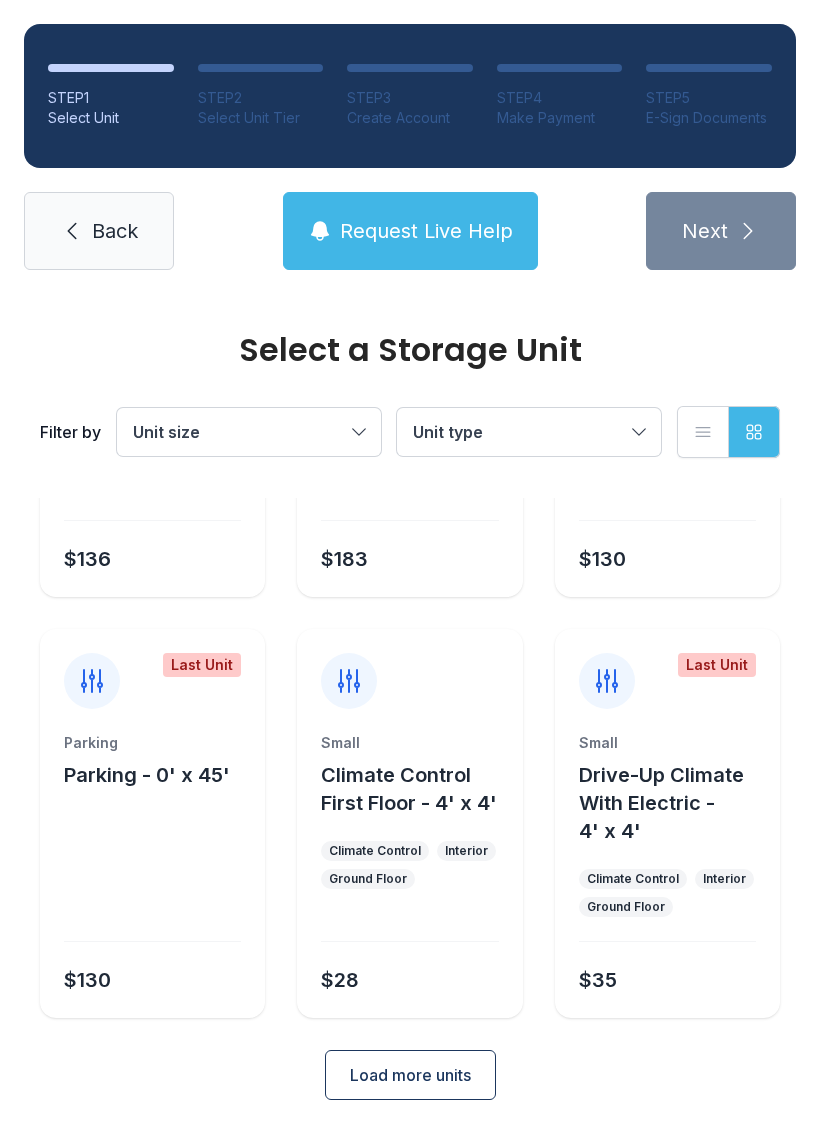 click on "Load more units" at bounding box center [410, 1075] 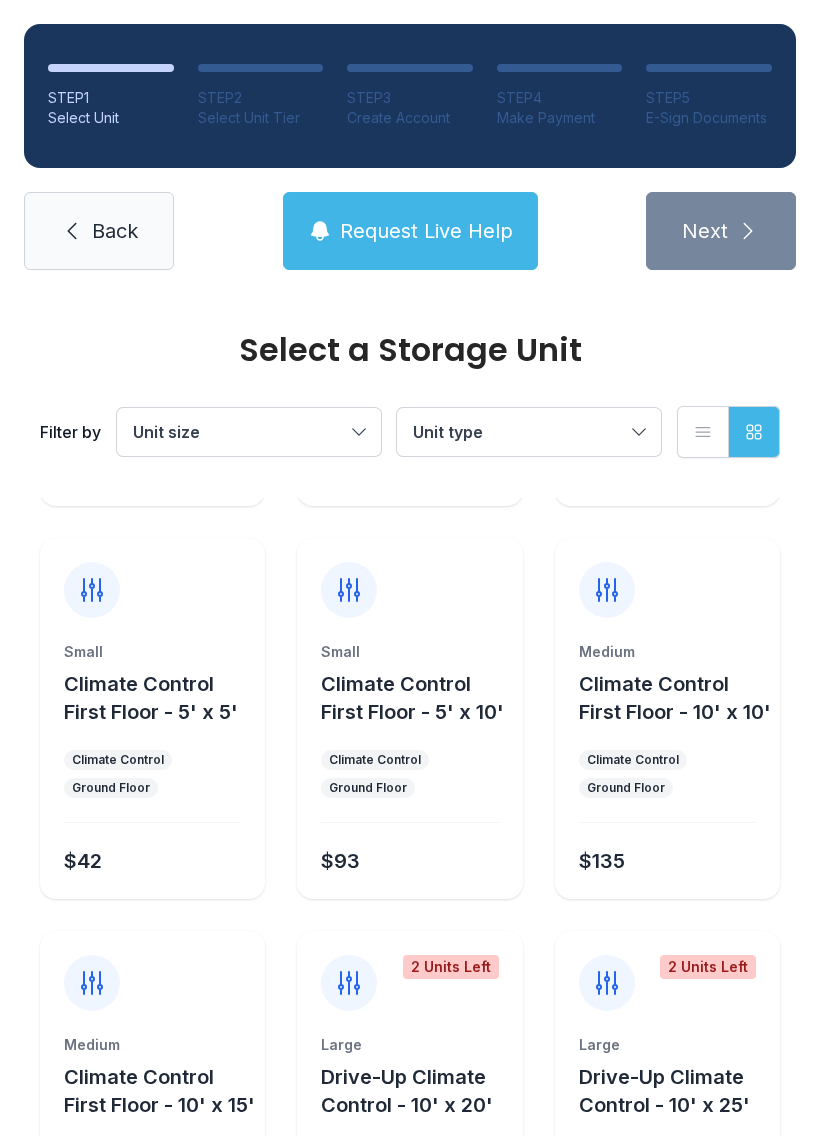 scroll, scrollTop: 754, scrollLeft: 0, axis: vertical 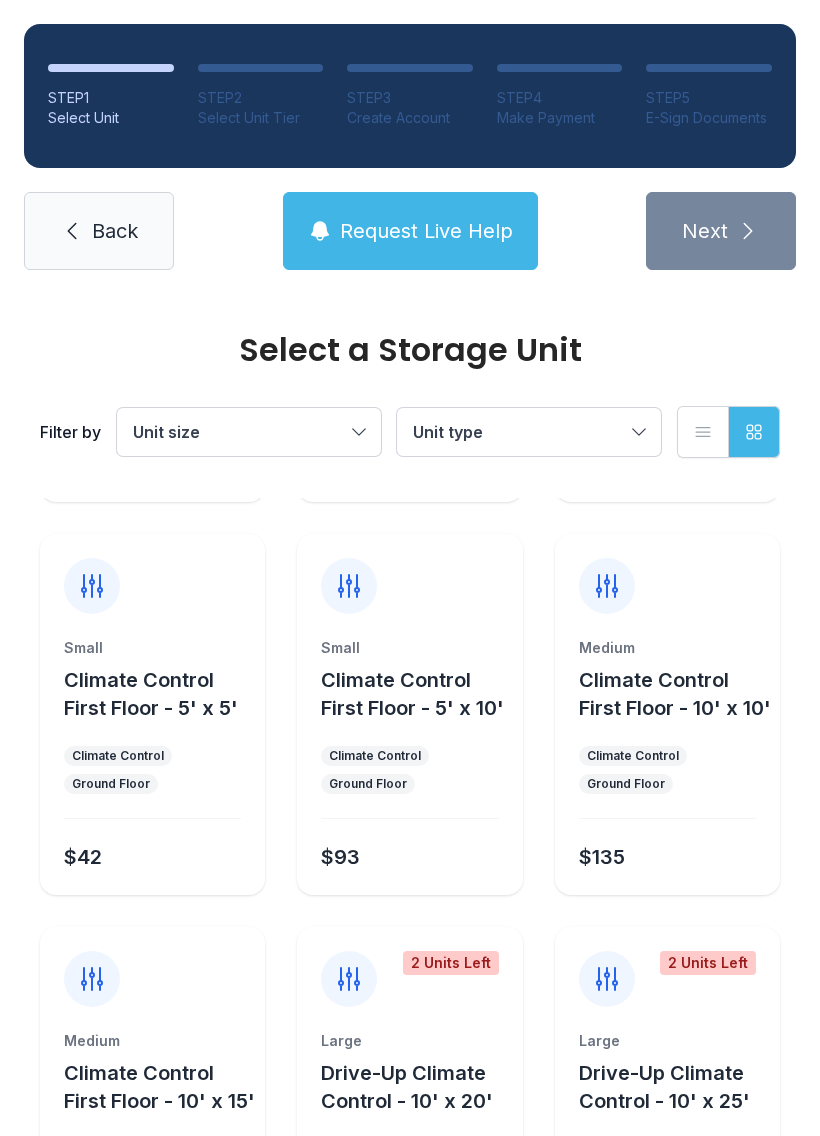 click on "Climate Control First Floor - 5' x 10'" at bounding box center (412, 694) 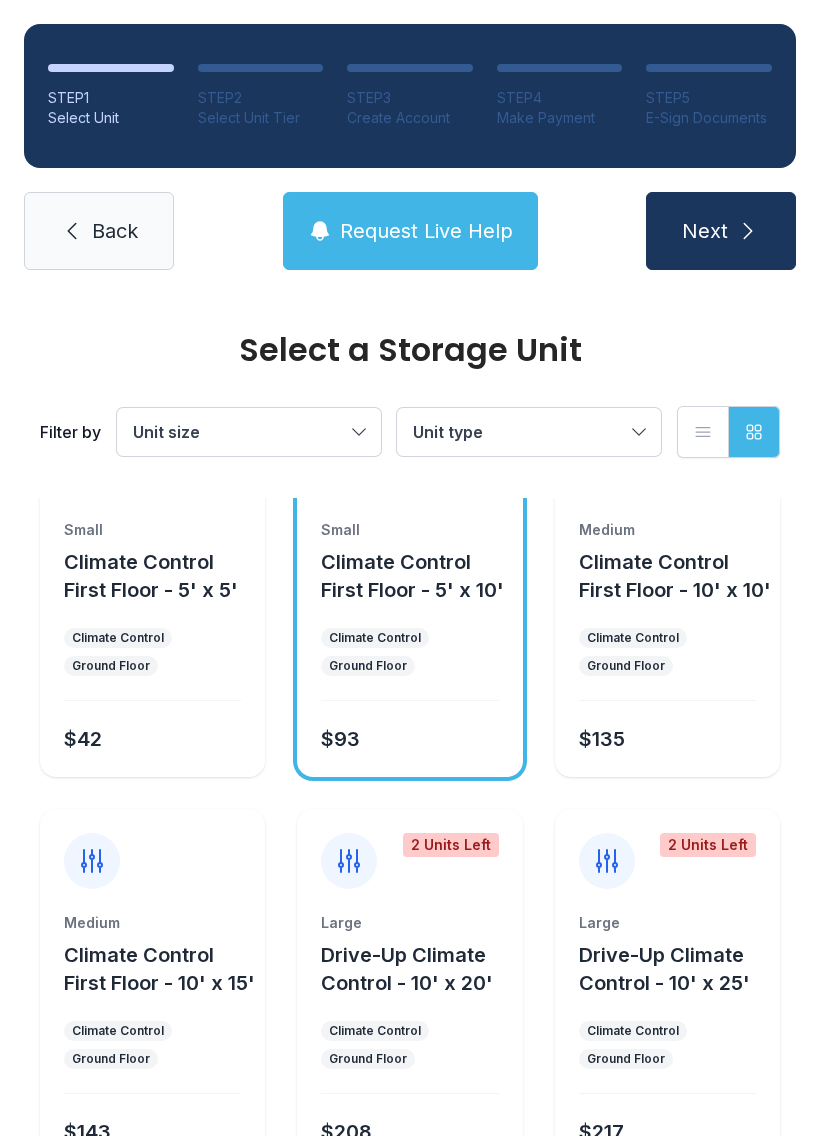 scroll, scrollTop: 879, scrollLeft: 0, axis: vertical 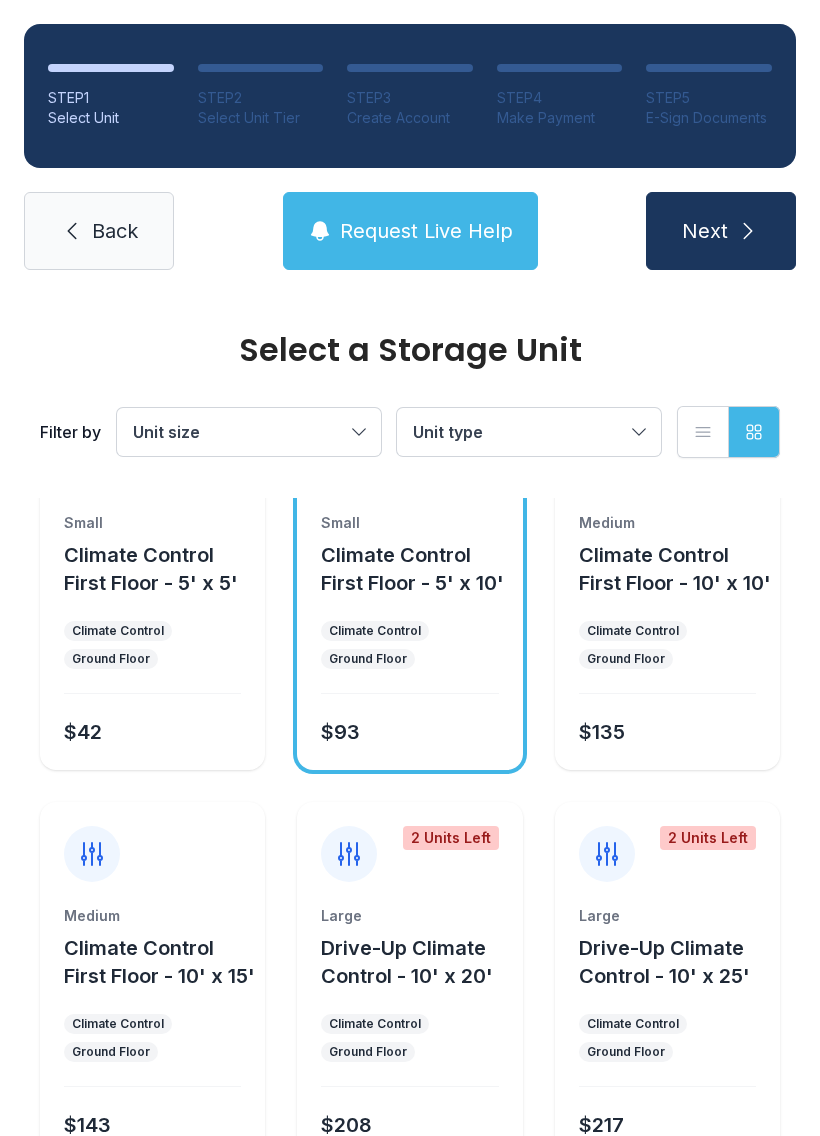 click on "Next" at bounding box center [721, 231] 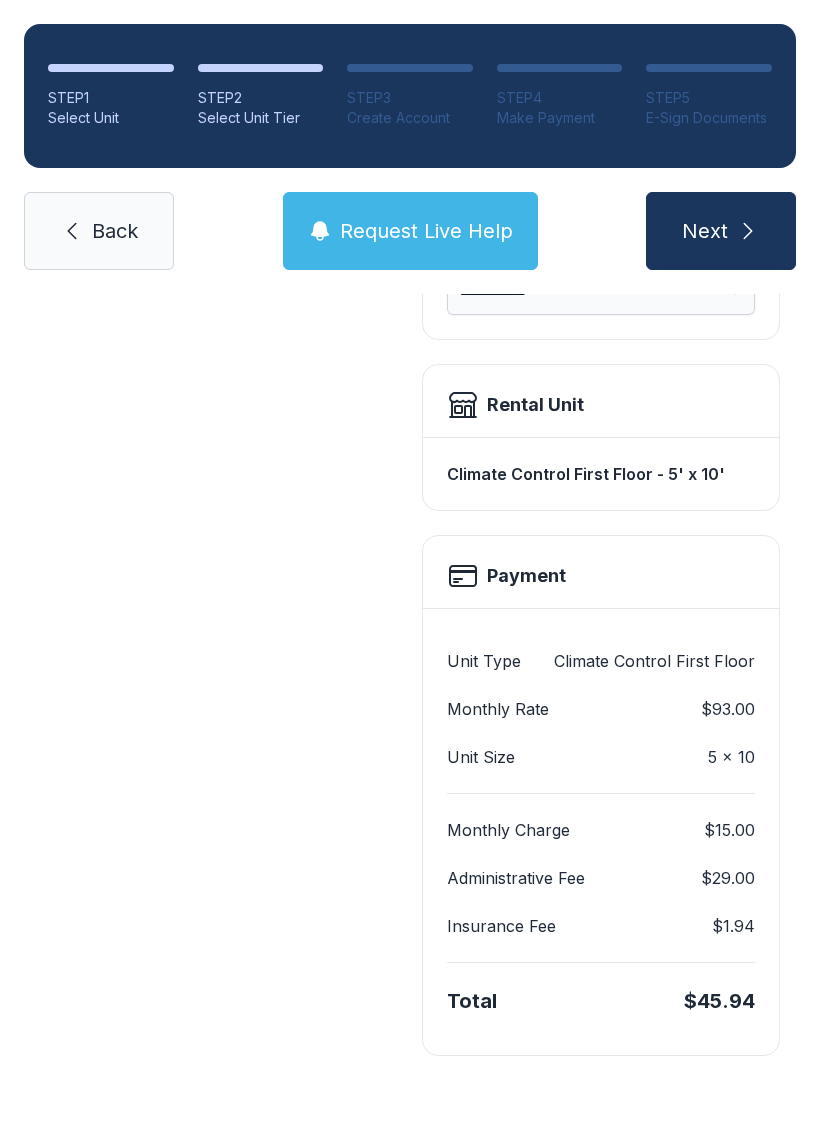 scroll, scrollTop: 0, scrollLeft: 0, axis: both 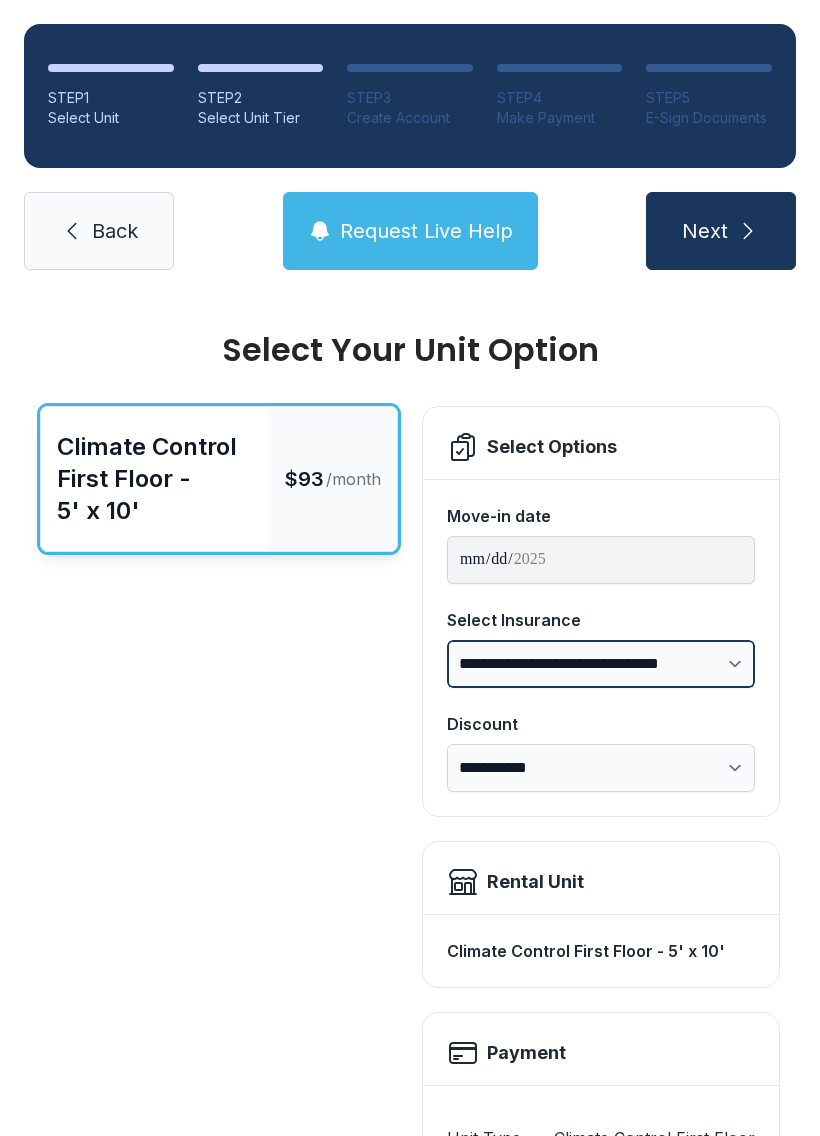click on "**********" at bounding box center (601, 664) 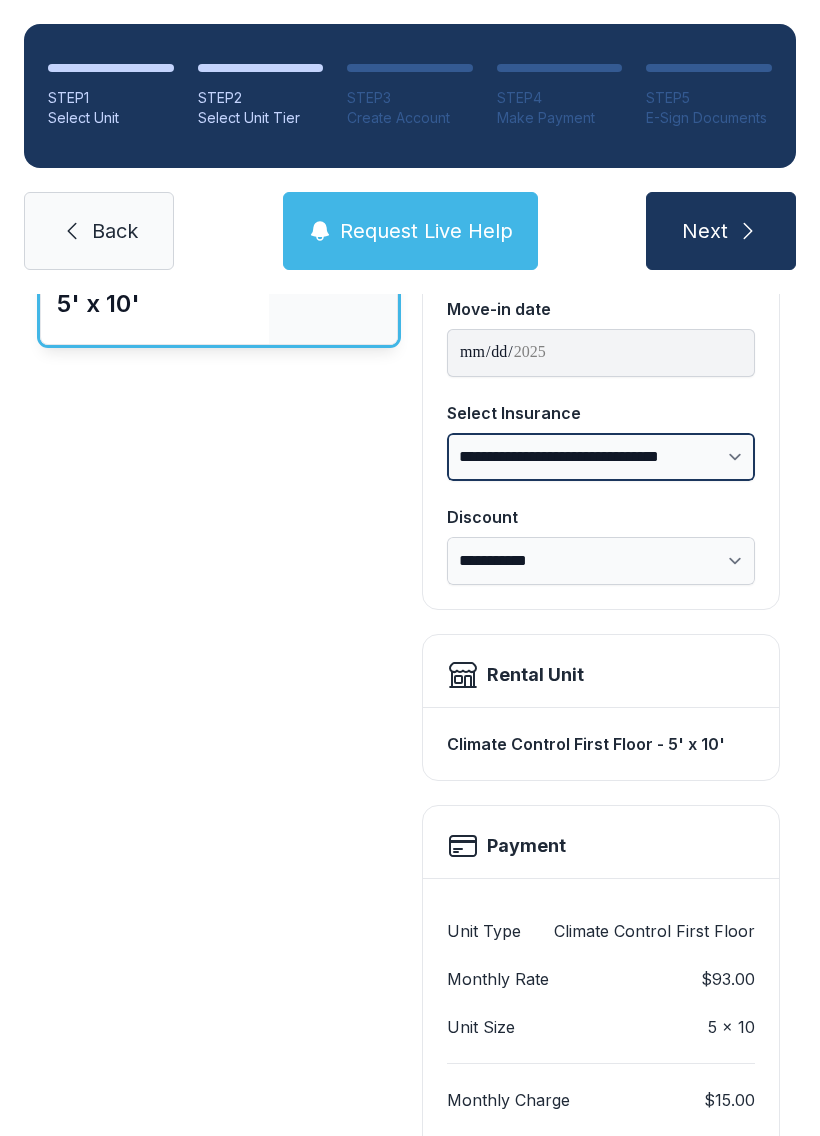 scroll, scrollTop: 210, scrollLeft: 0, axis: vertical 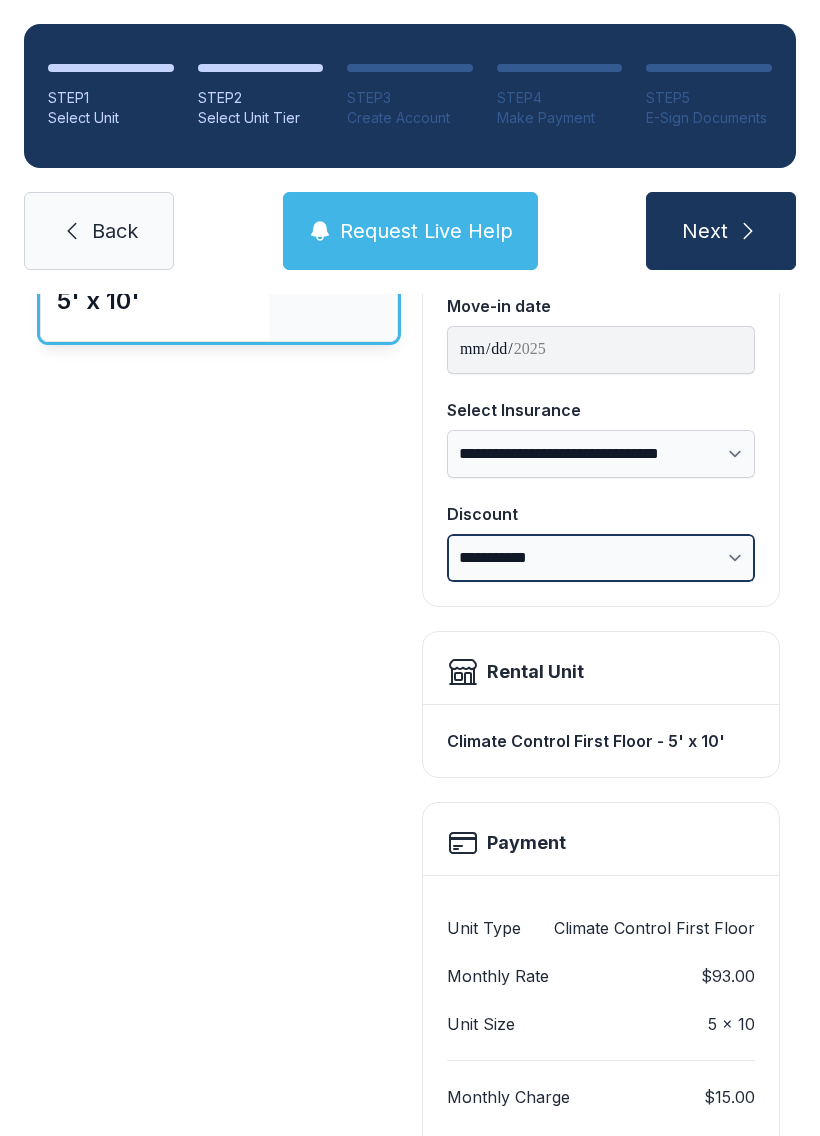click on "**********" at bounding box center (601, 558) 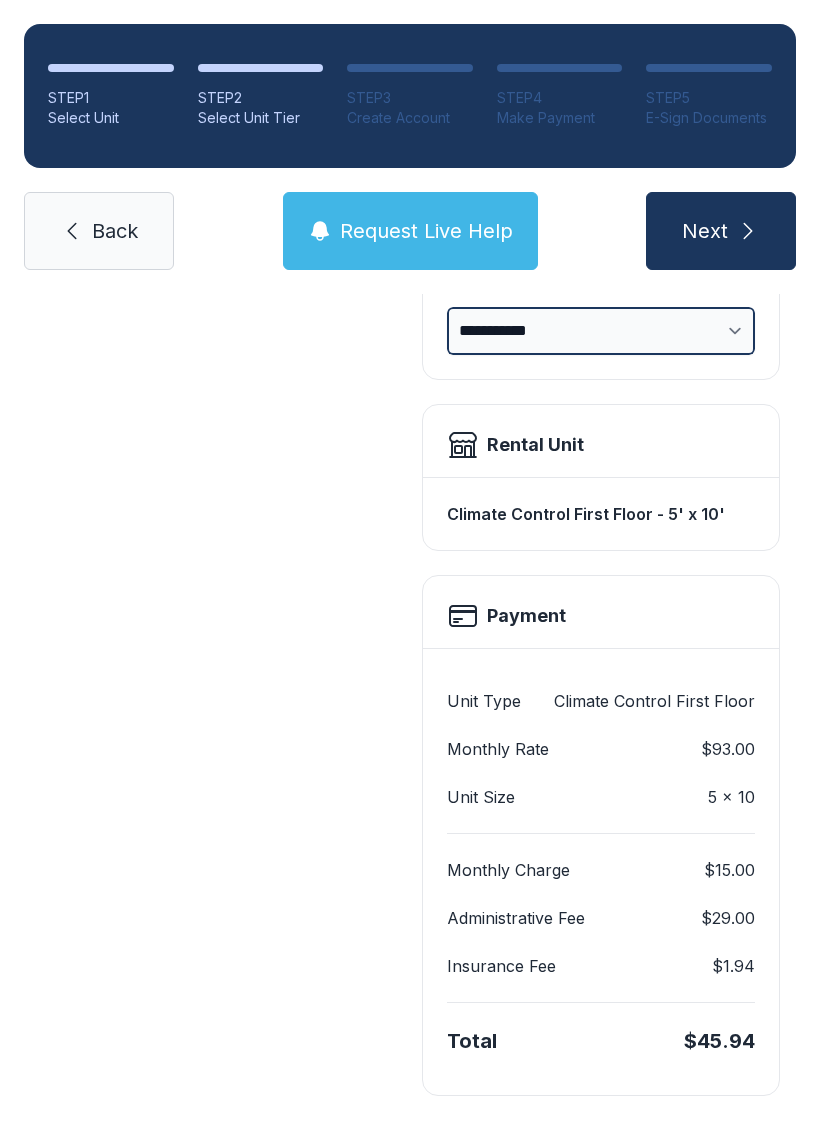 scroll, scrollTop: 433, scrollLeft: 0, axis: vertical 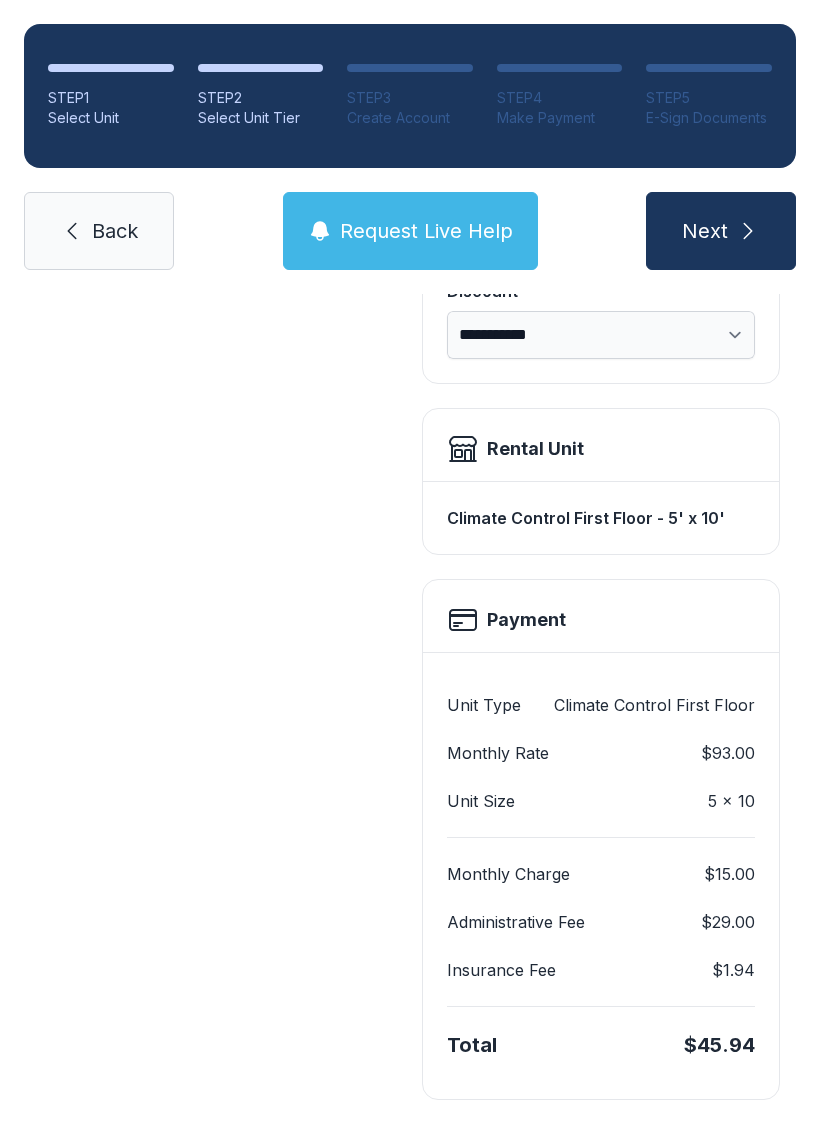 click on "Next" at bounding box center [721, 231] 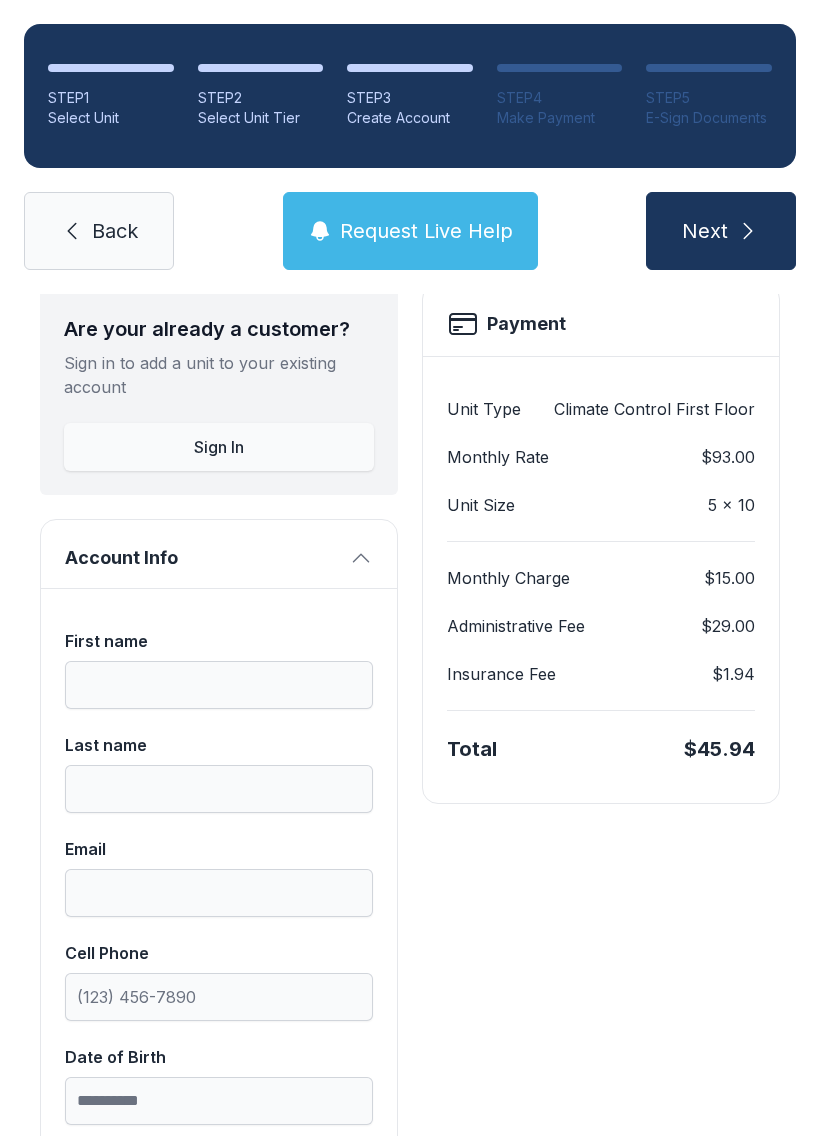 scroll, scrollTop: 126, scrollLeft: 0, axis: vertical 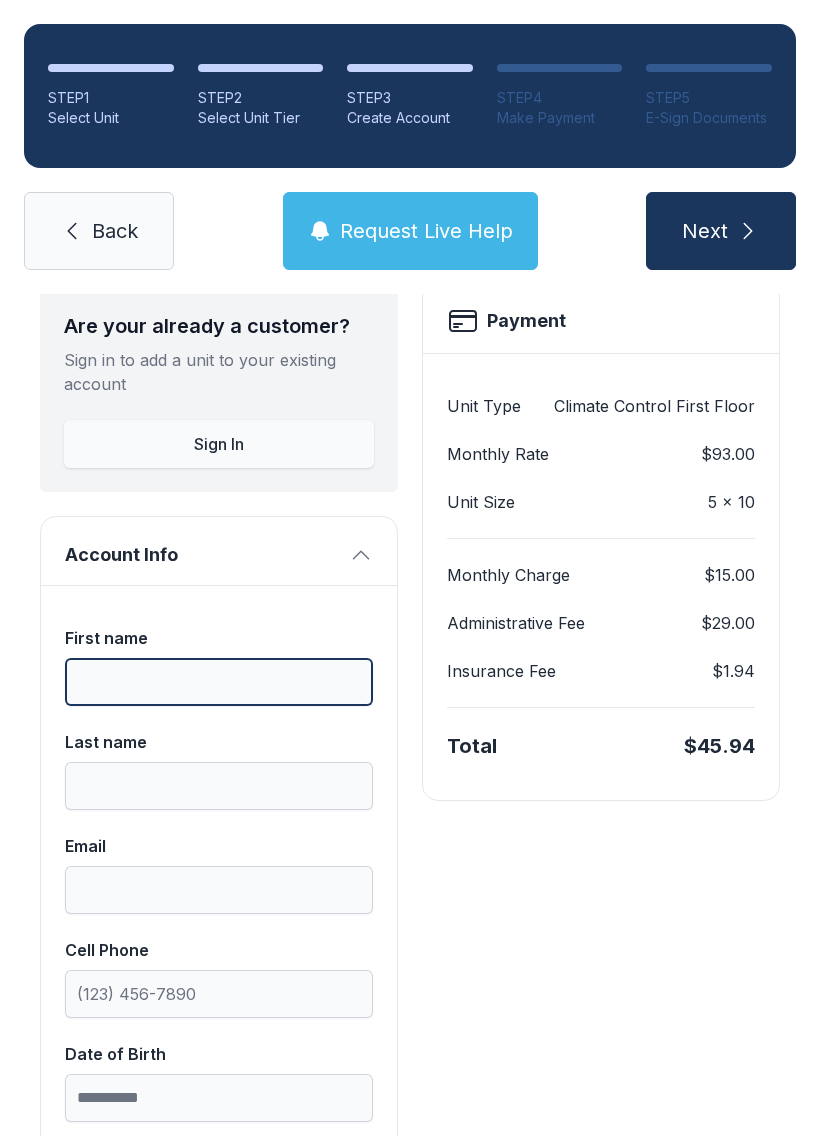 click on "First name" at bounding box center (219, 682) 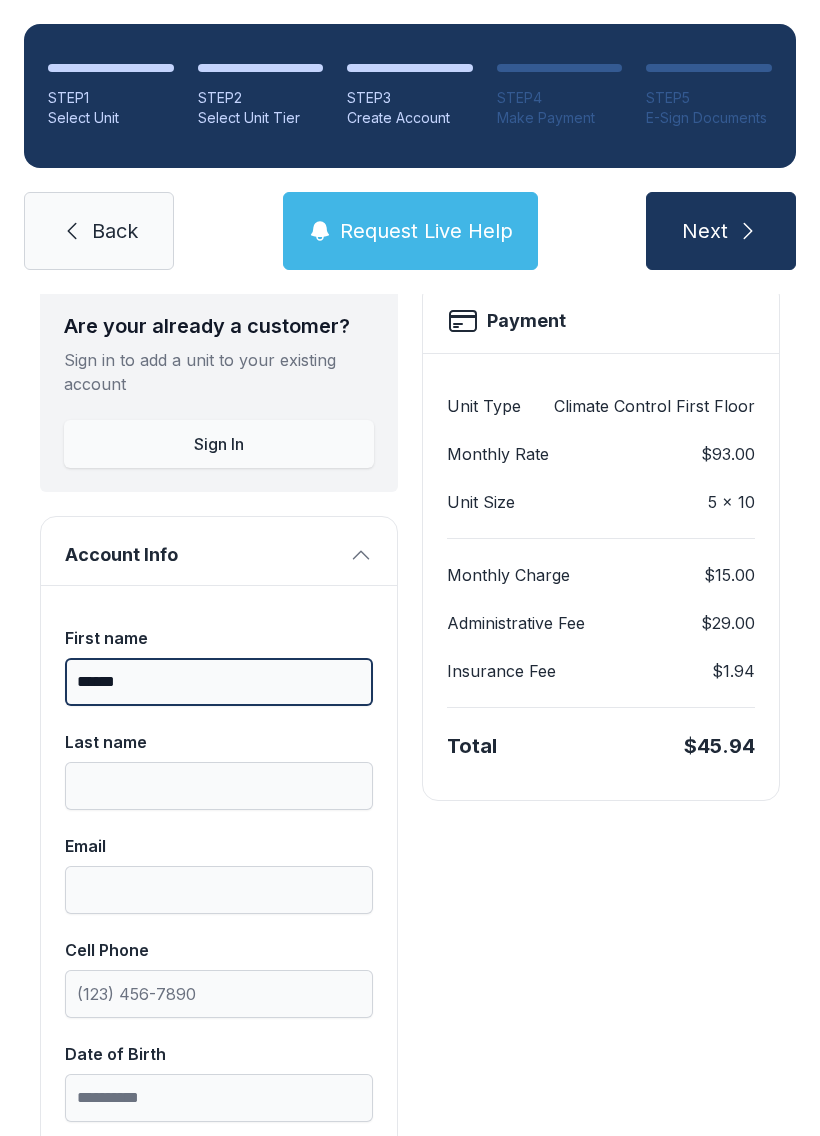 type on "******" 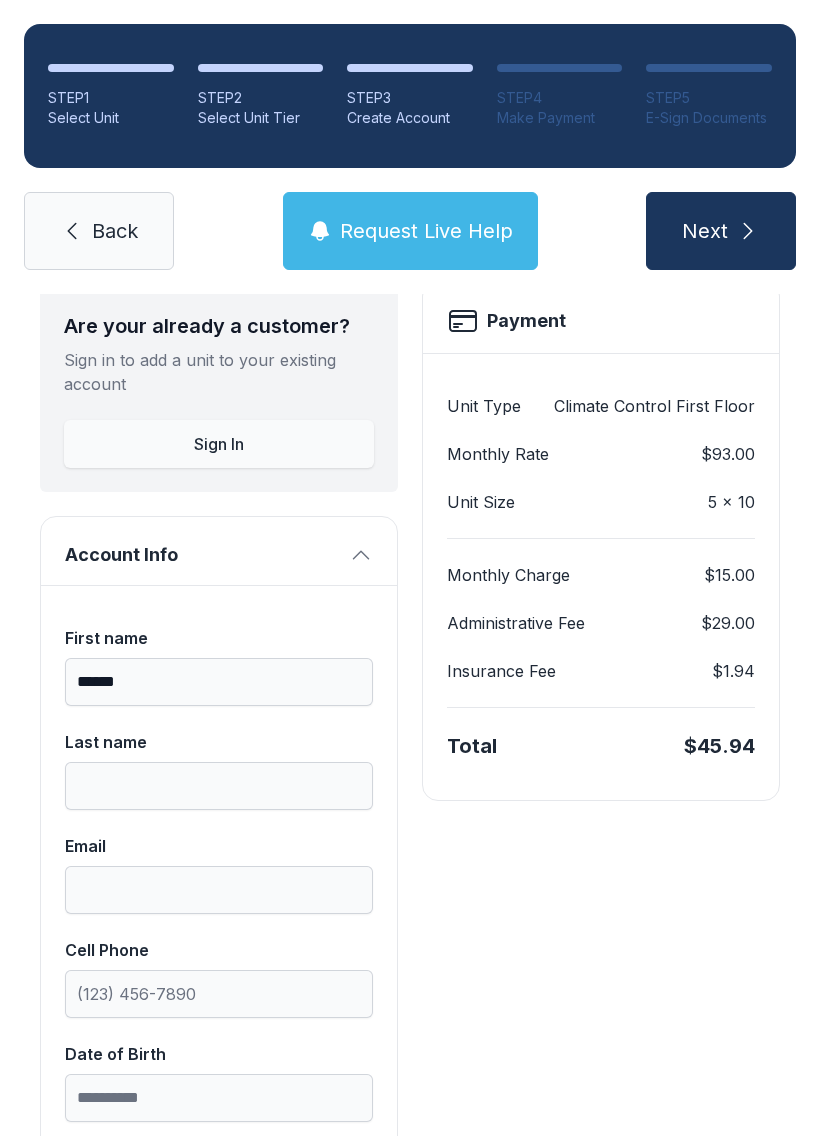 click on "Last name" at bounding box center [219, 786] 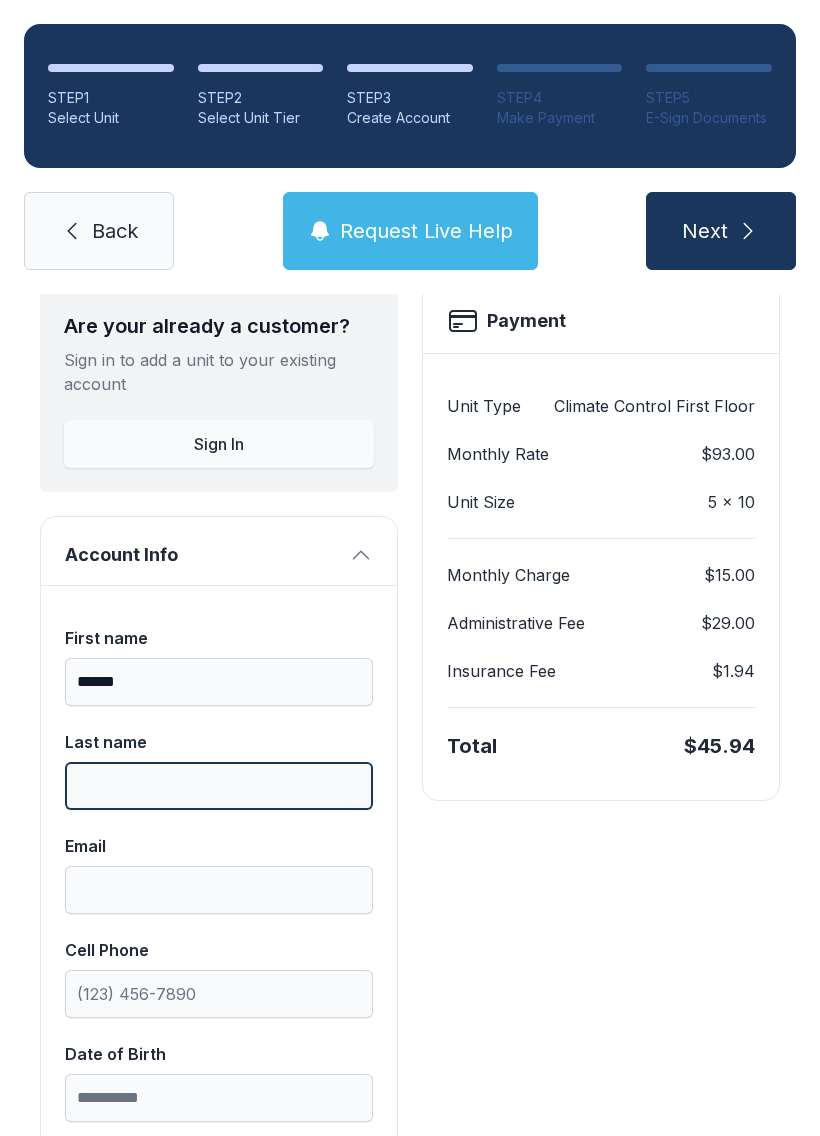 scroll, scrollTop: 44, scrollLeft: 0, axis: vertical 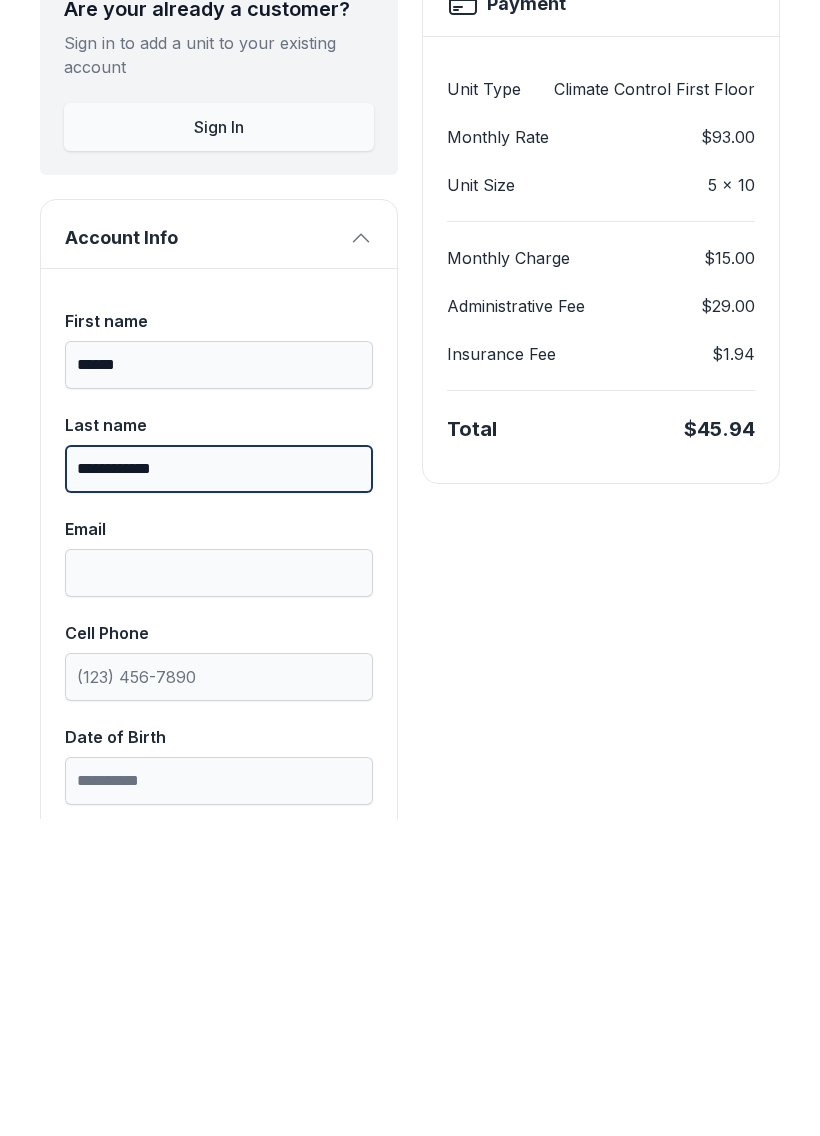 type on "**********" 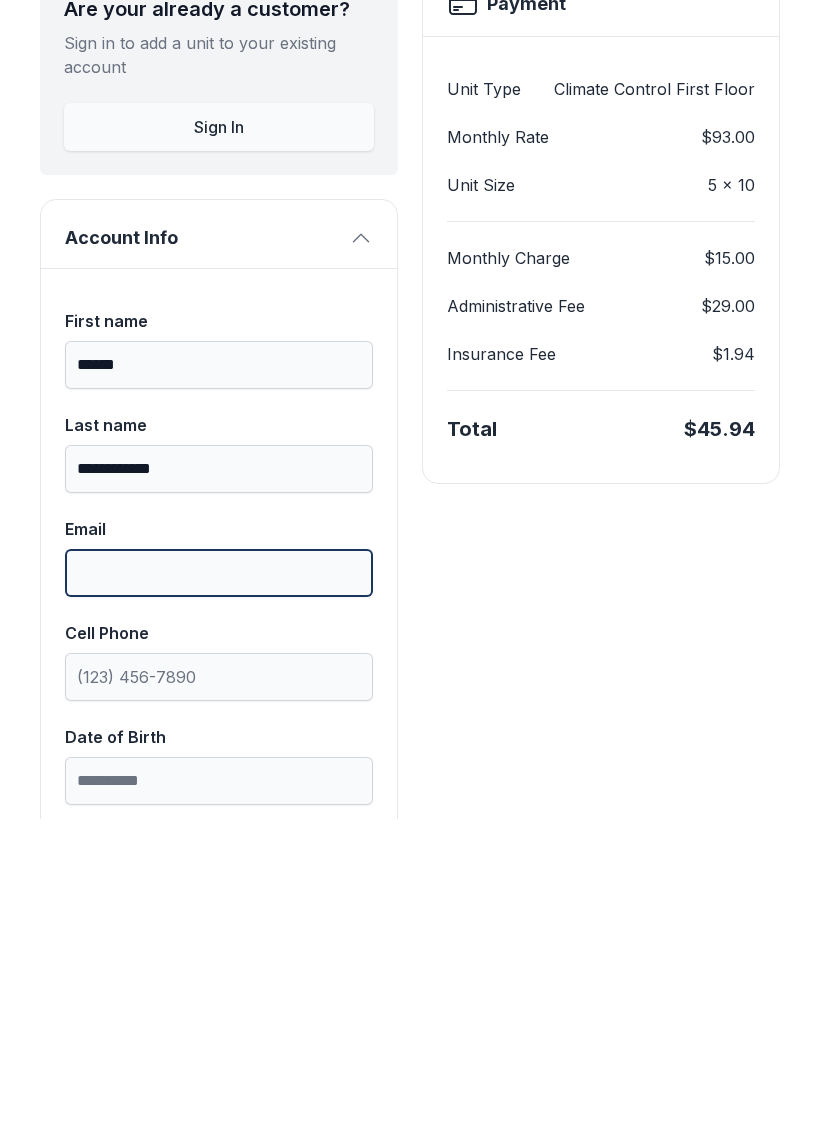 click on "Email" at bounding box center [219, 890] 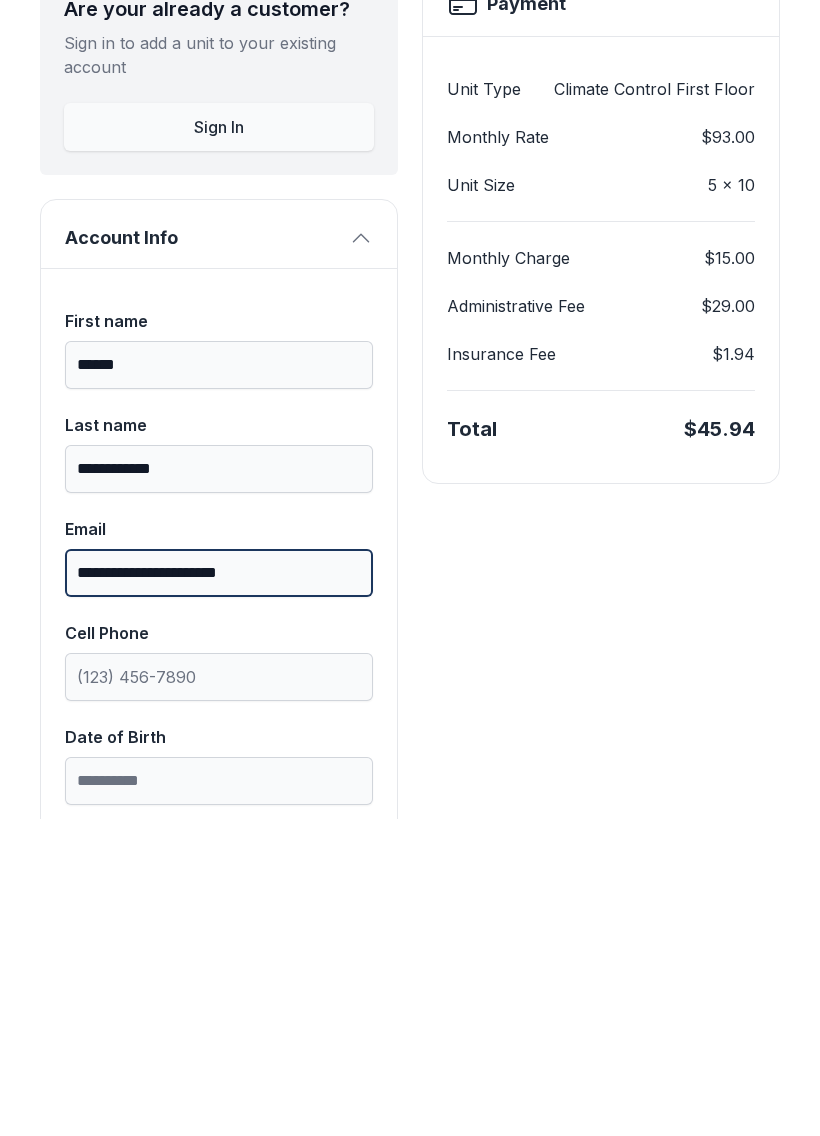 type on "**********" 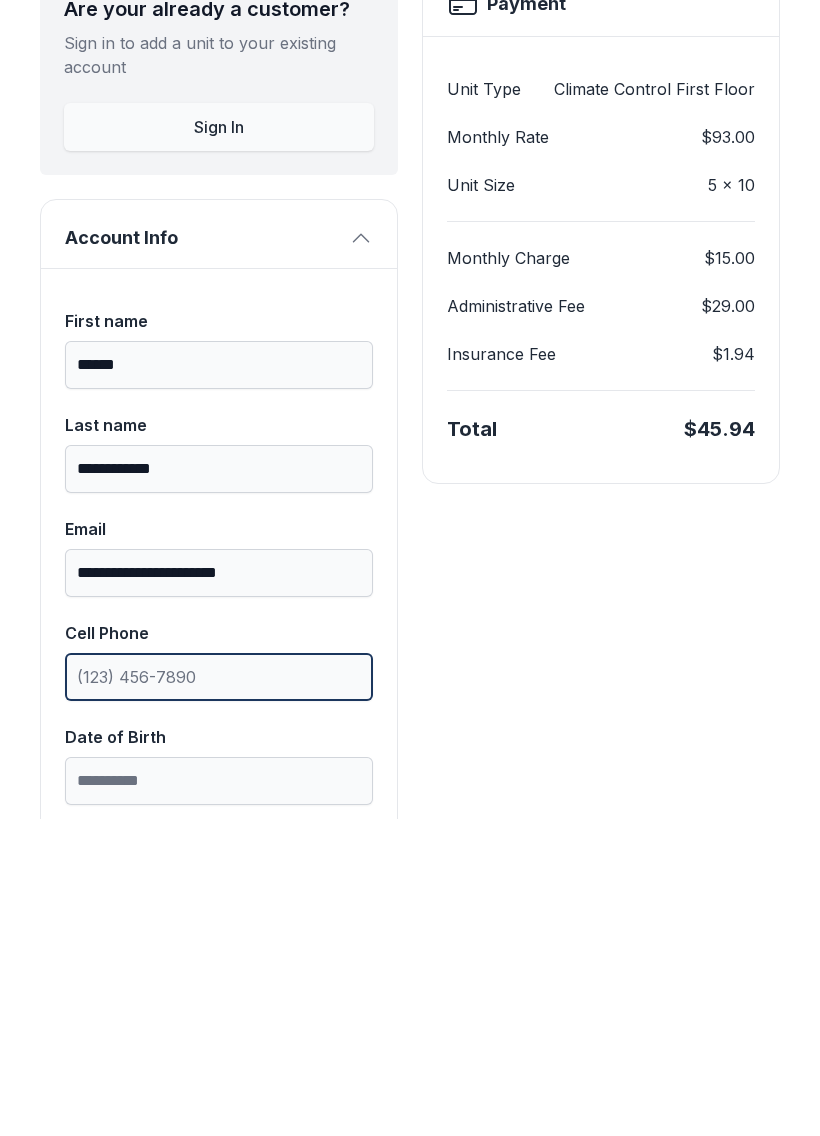 click on "Cell Phone" at bounding box center [219, 994] 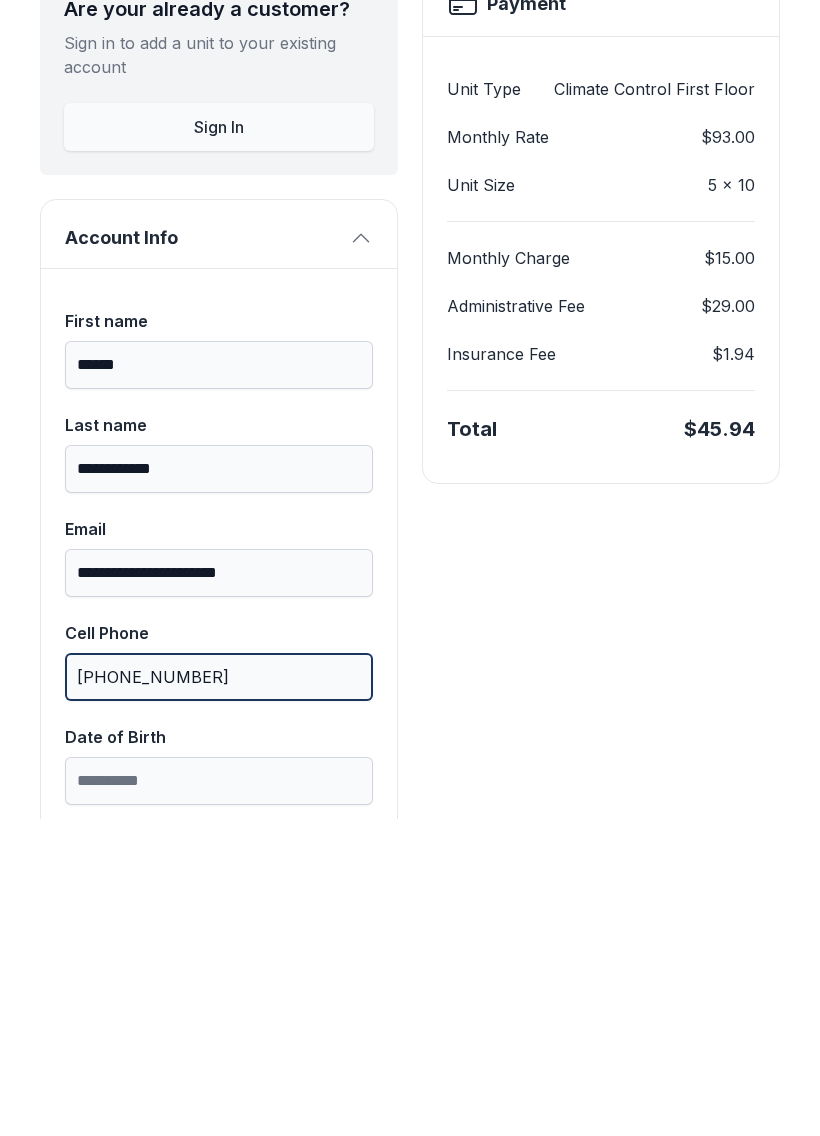 type on "[PHONE_NUMBER]" 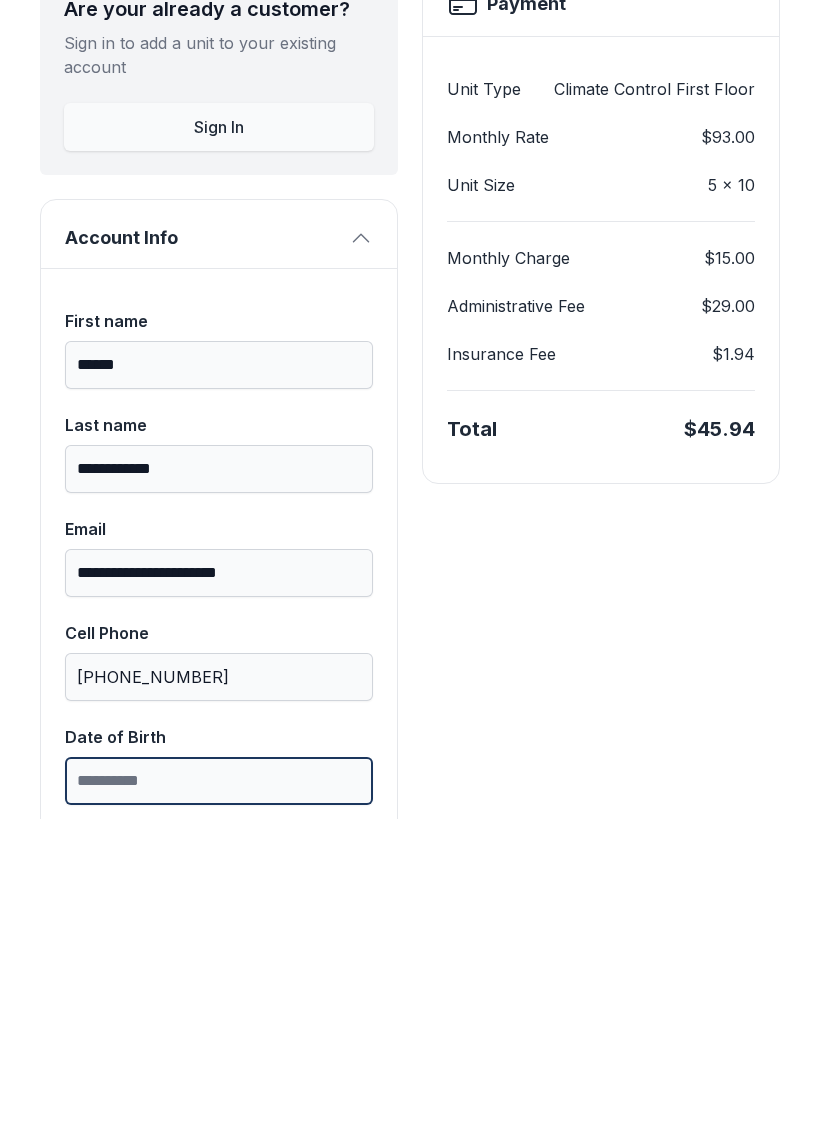 click on "Date of Birth" at bounding box center [219, 1098] 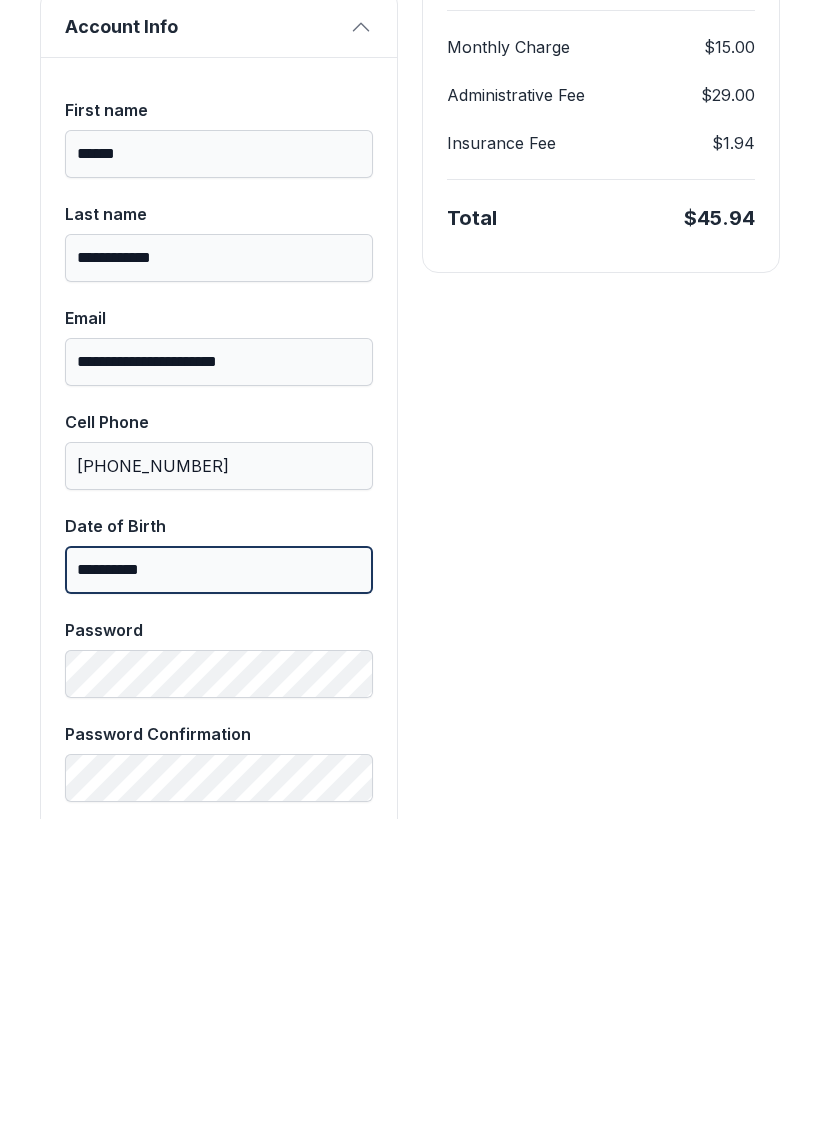scroll, scrollTop: 351, scrollLeft: 0, axis: vertical 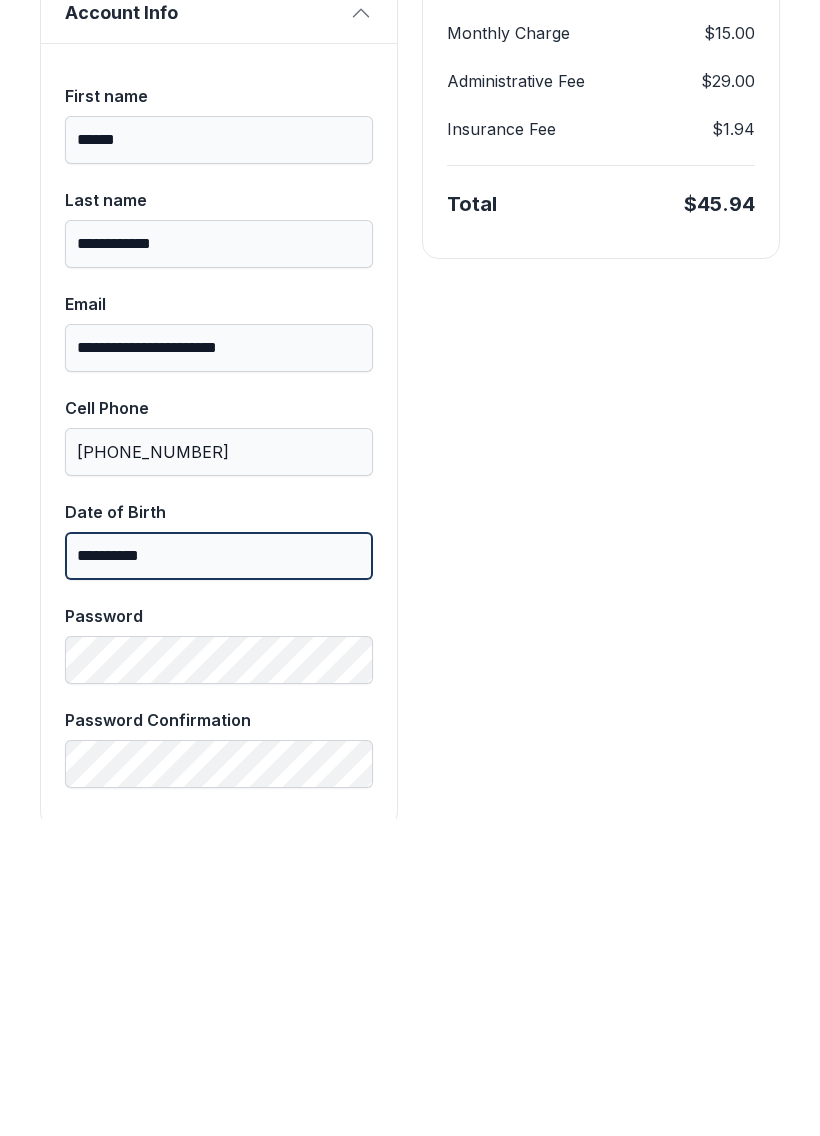 type on "**********" 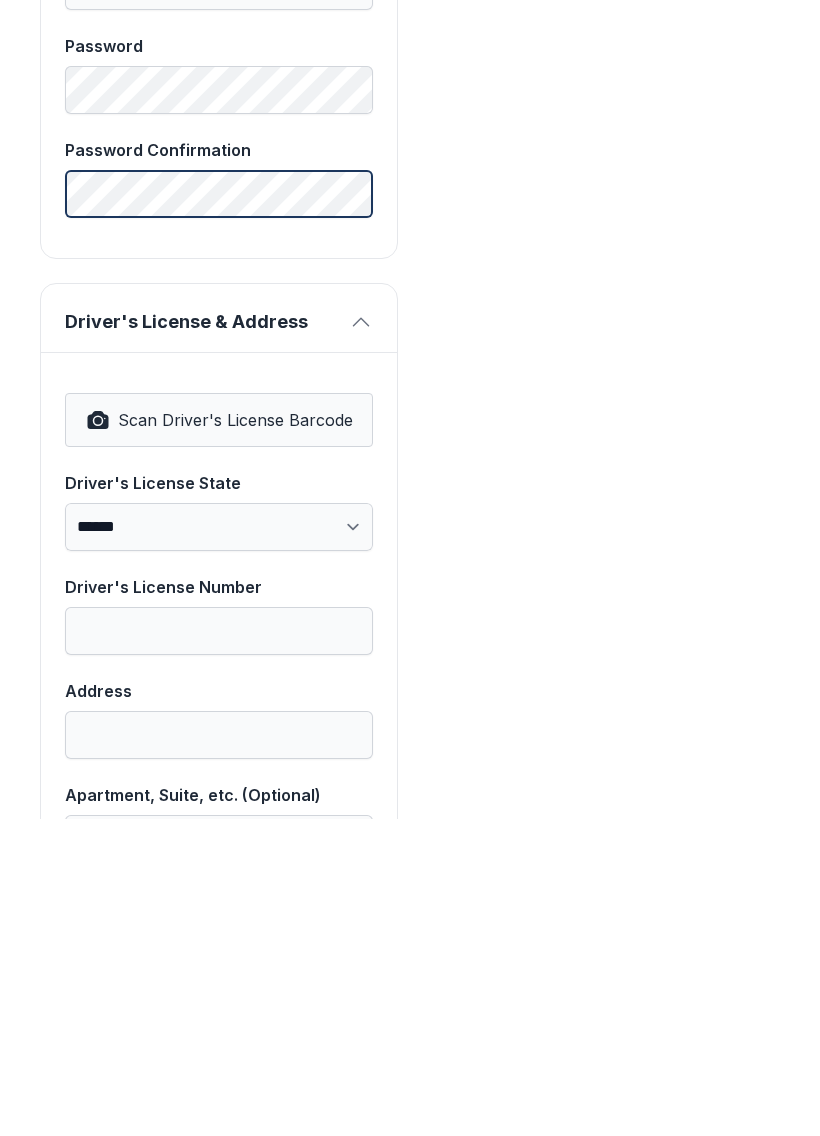 scroll, scrollTop: 923, scrollLeft: 0, axis: vertical 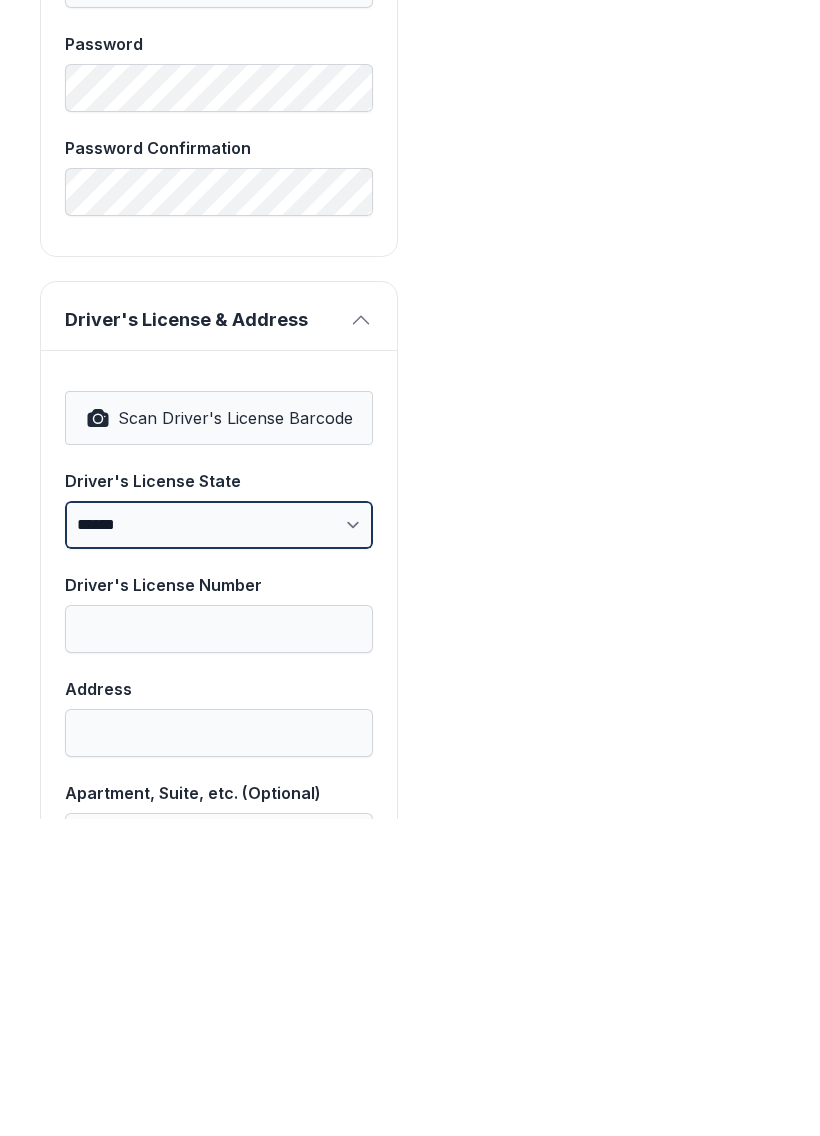 click on "**********" at bounding box center (219, 842) 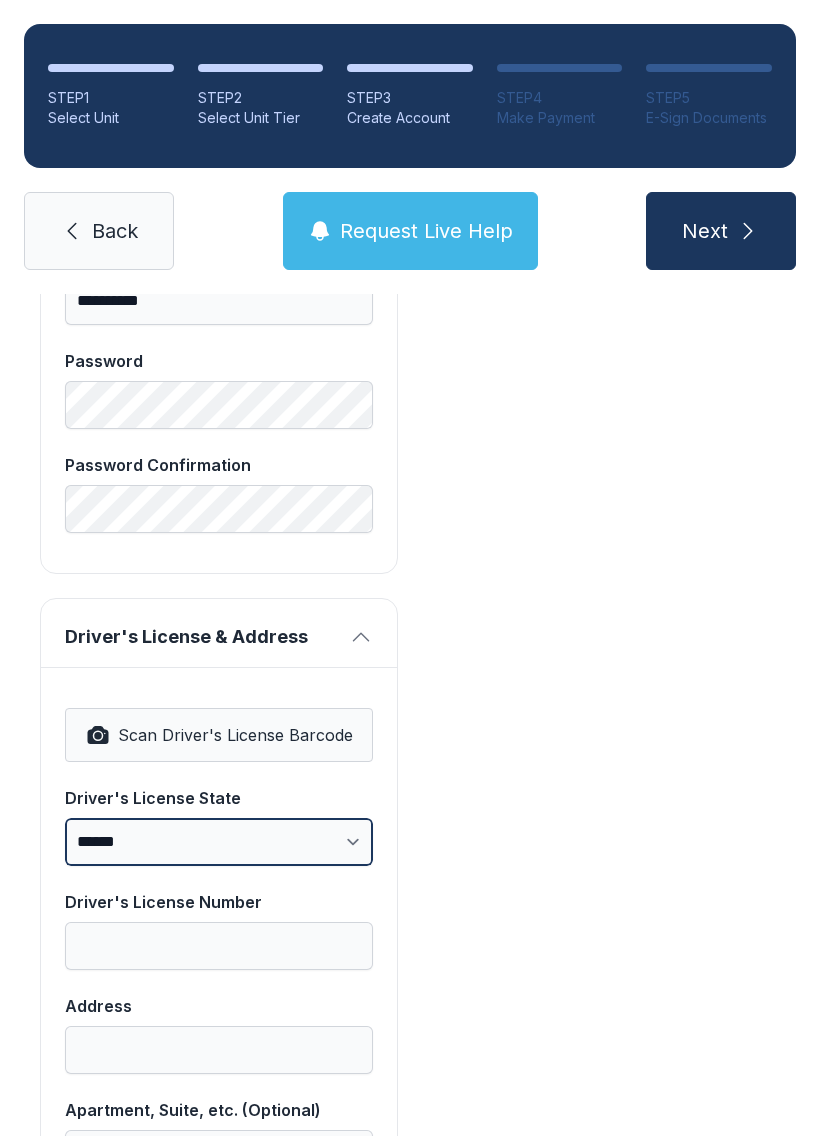select on "**" 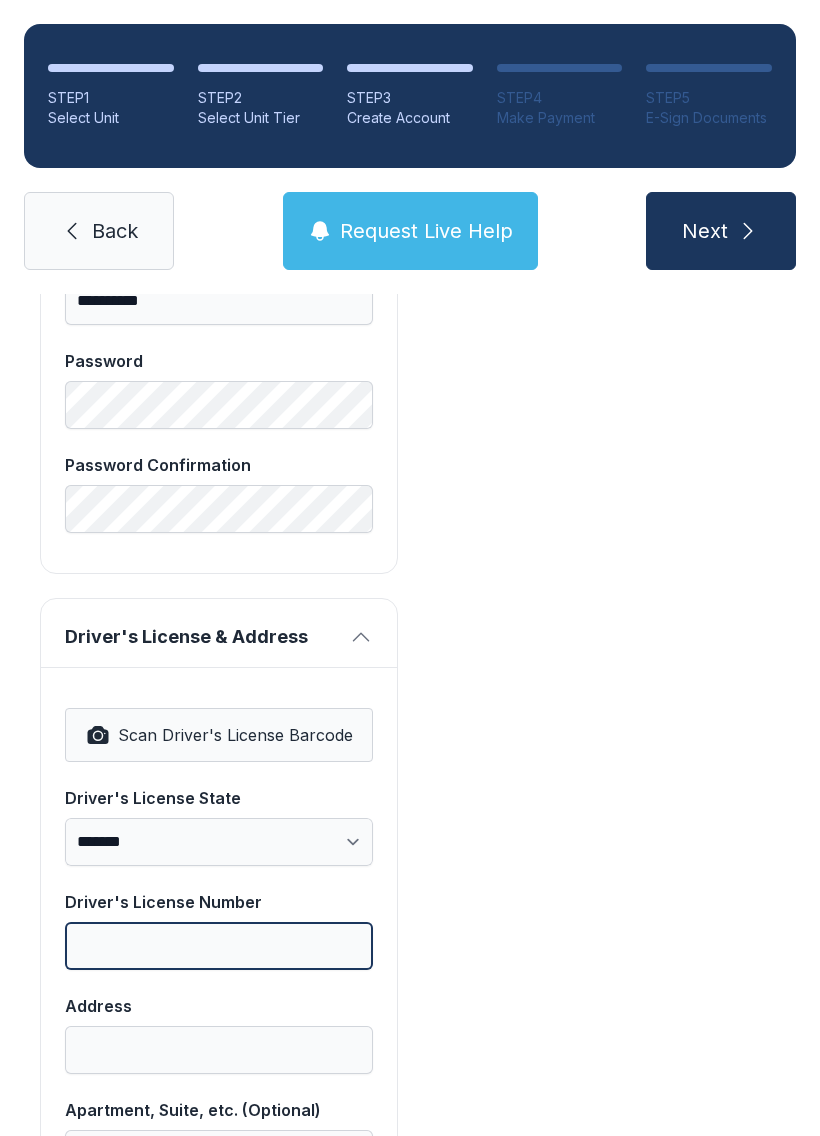 click on "Driver's License Number" at bounding box center (219, 946) 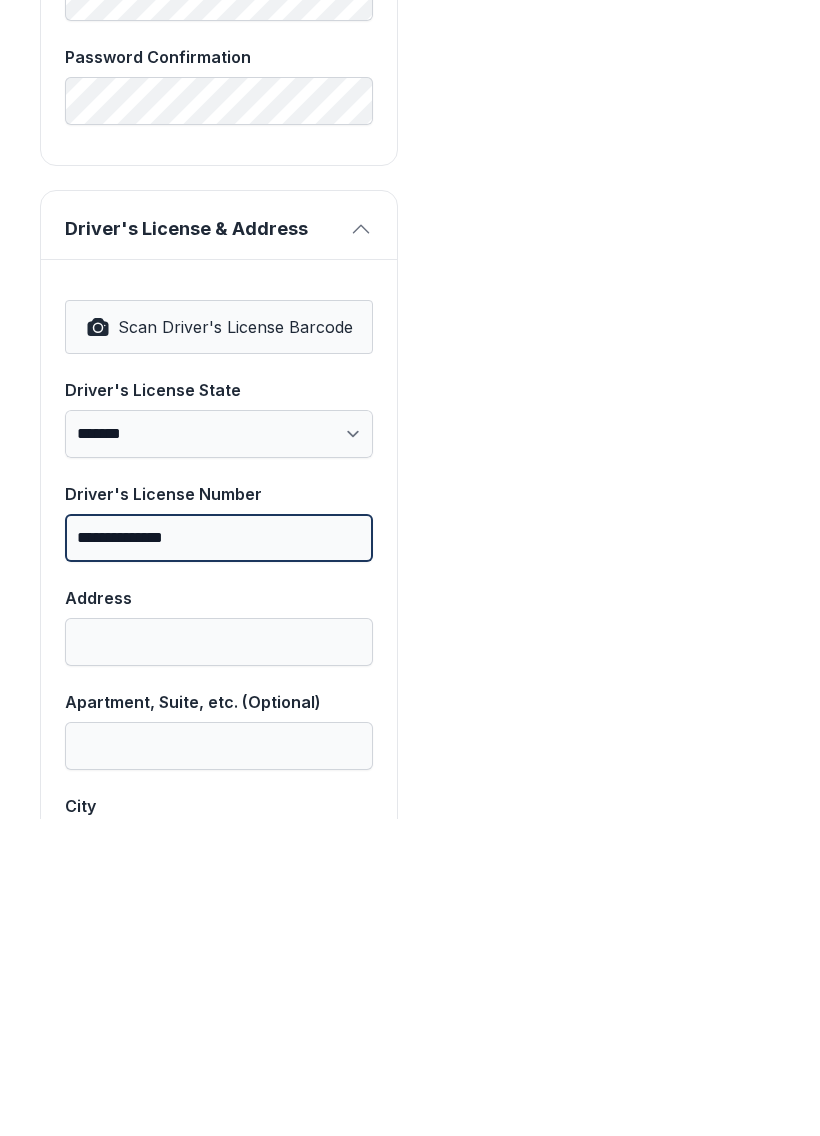 scroll, scrollTop: 1032, scrollLeft: 0, axis: vertical 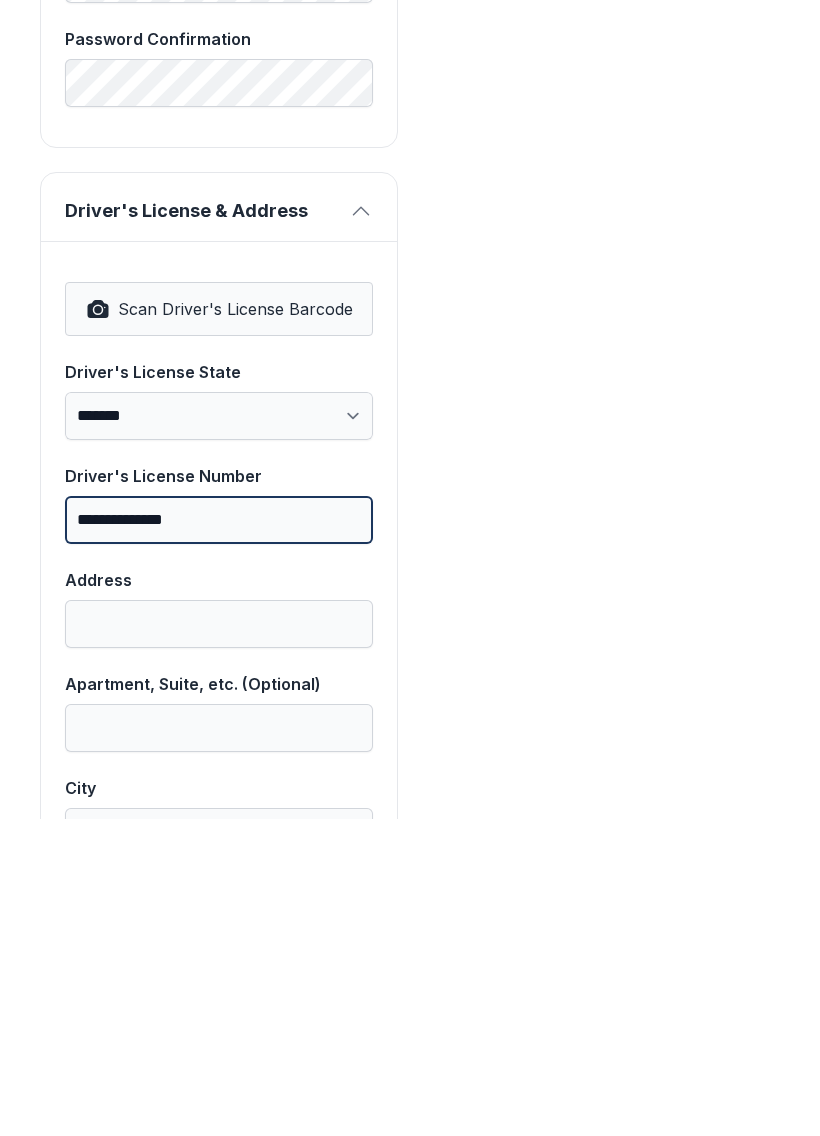 type on "**********" 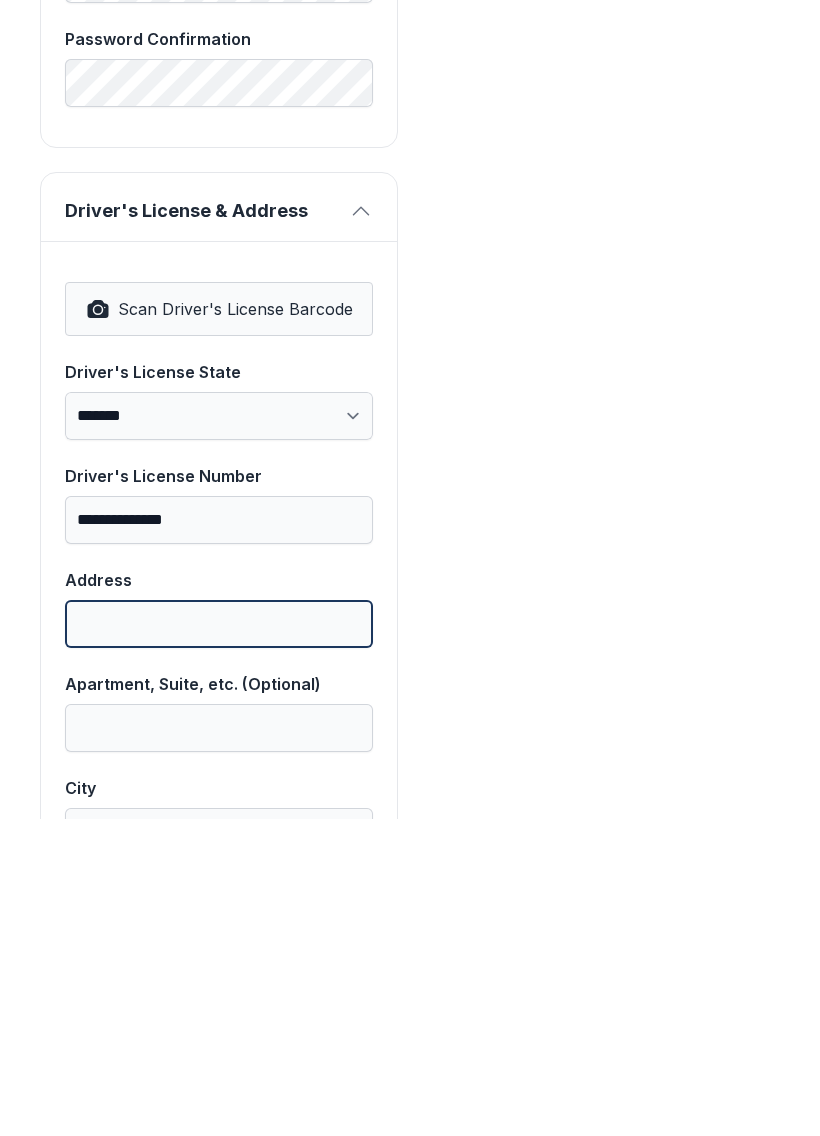 click on "Address" at bounding box center (219, 941) 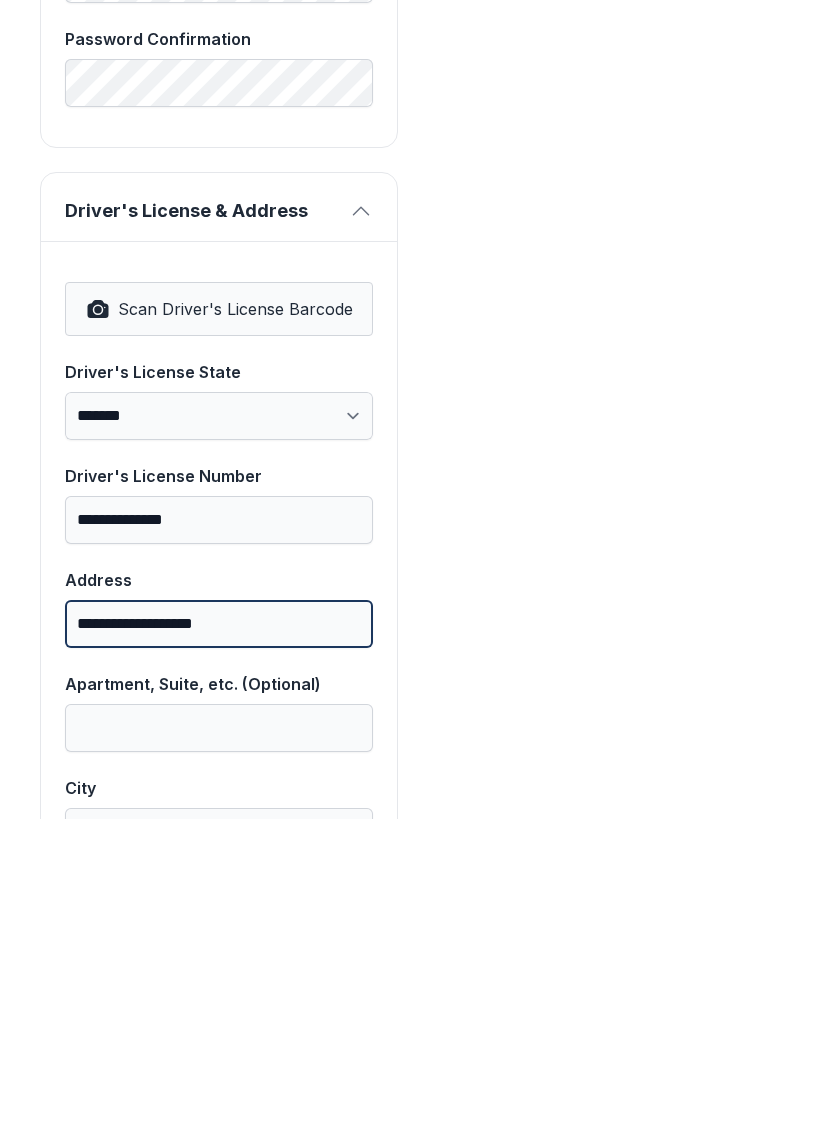 type on "**********" 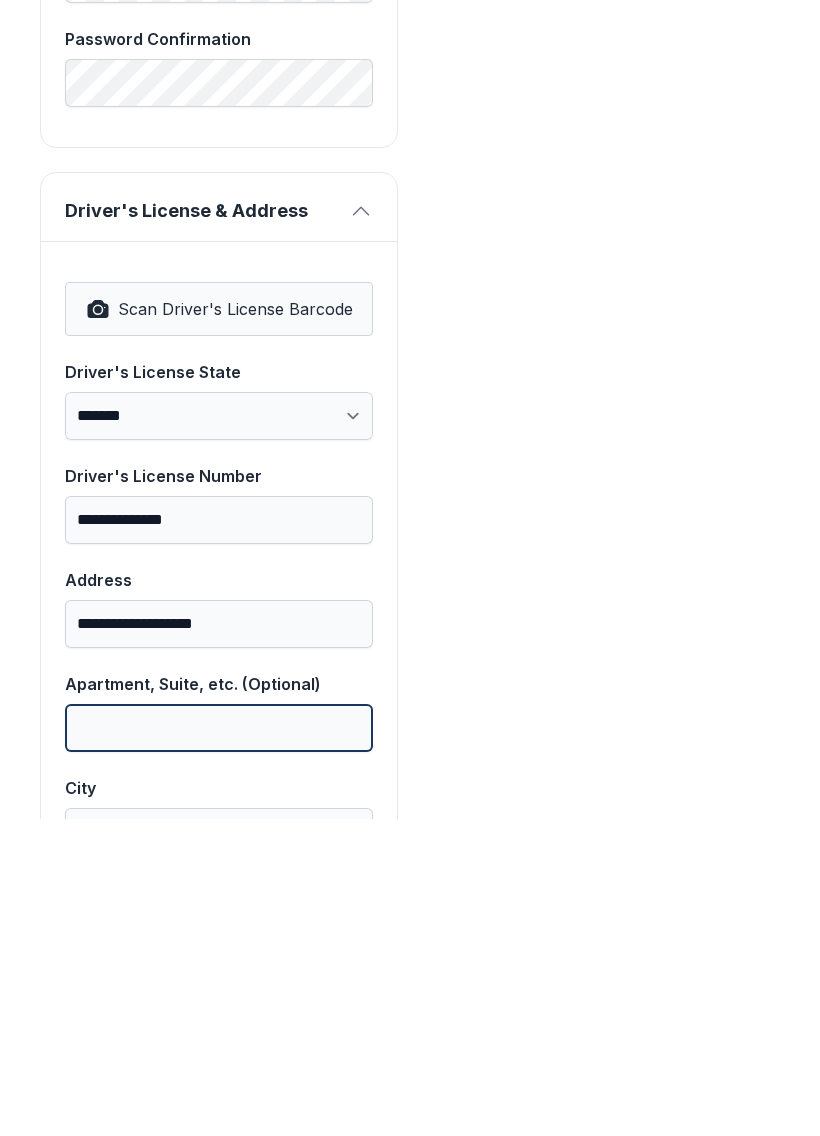 click on "Apartment, Suite, etc. (Optional)" at bounding box center (219, 1045) 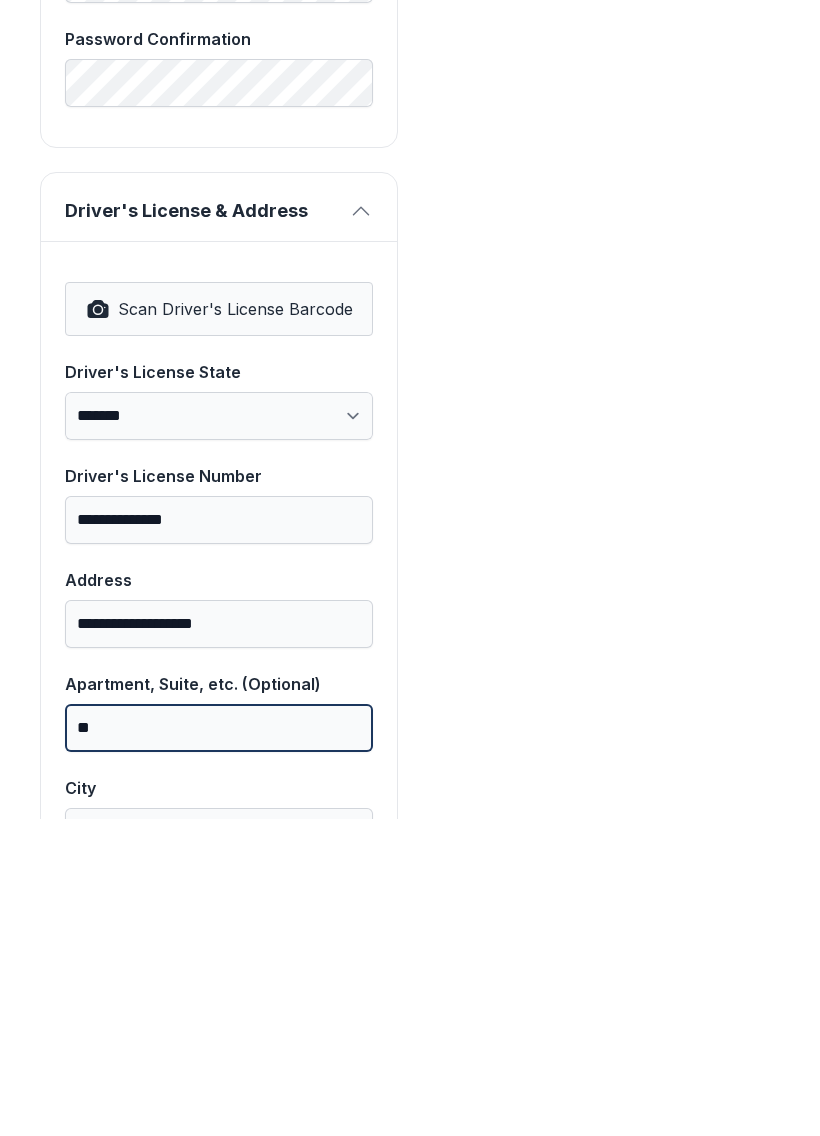 type on "**" 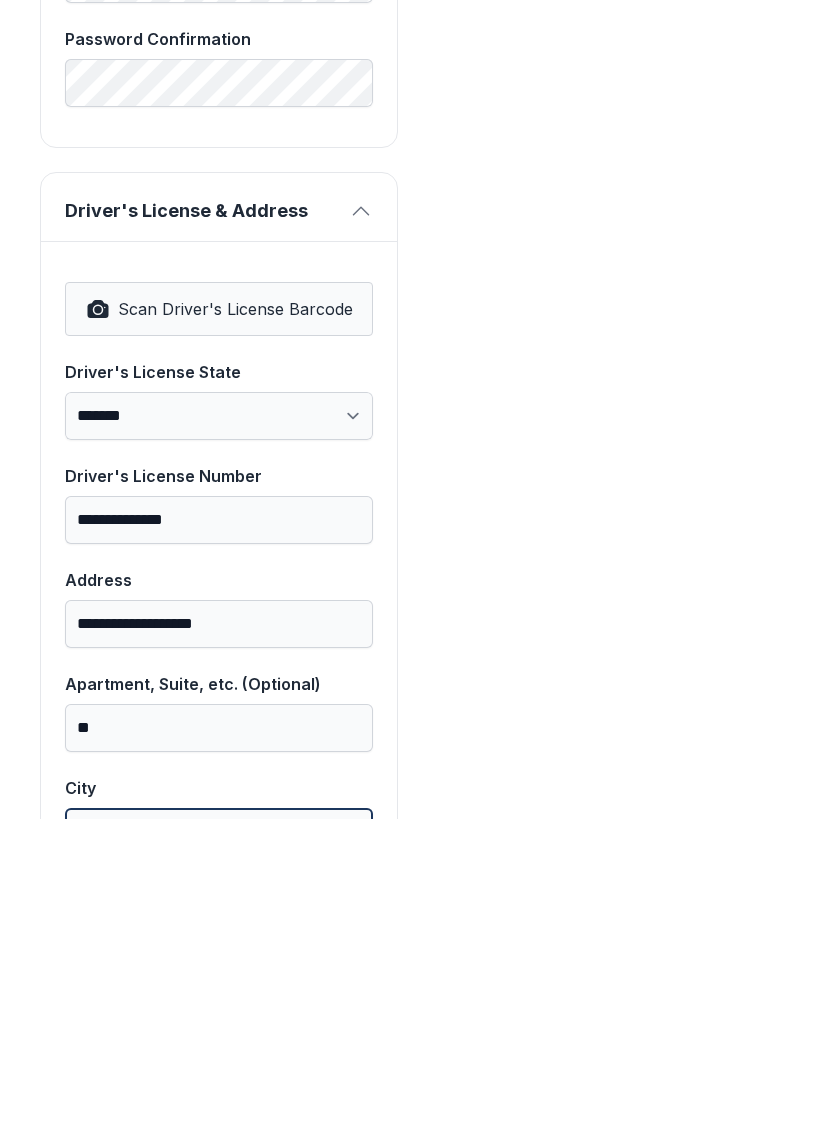 click on "City" at bounding box center [219, 1149] 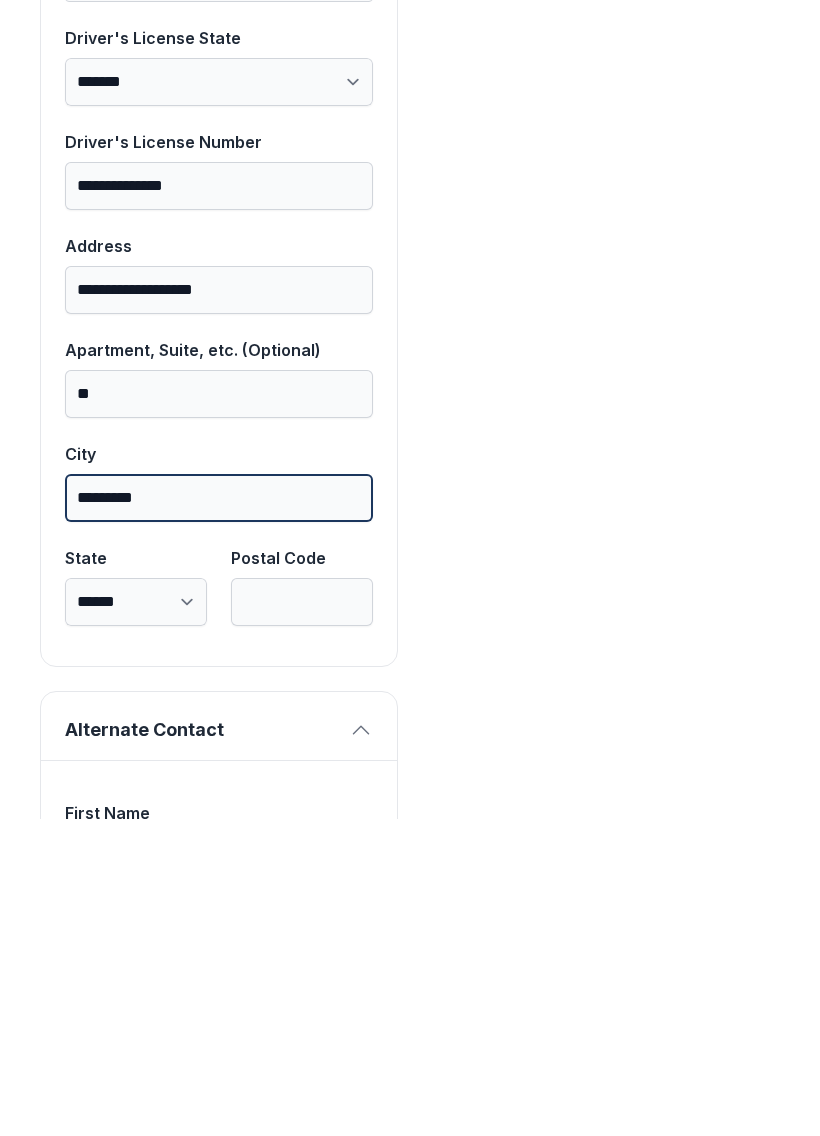 scroll, scrollTop: 1368, scrollLeft: 0, axis: vertical 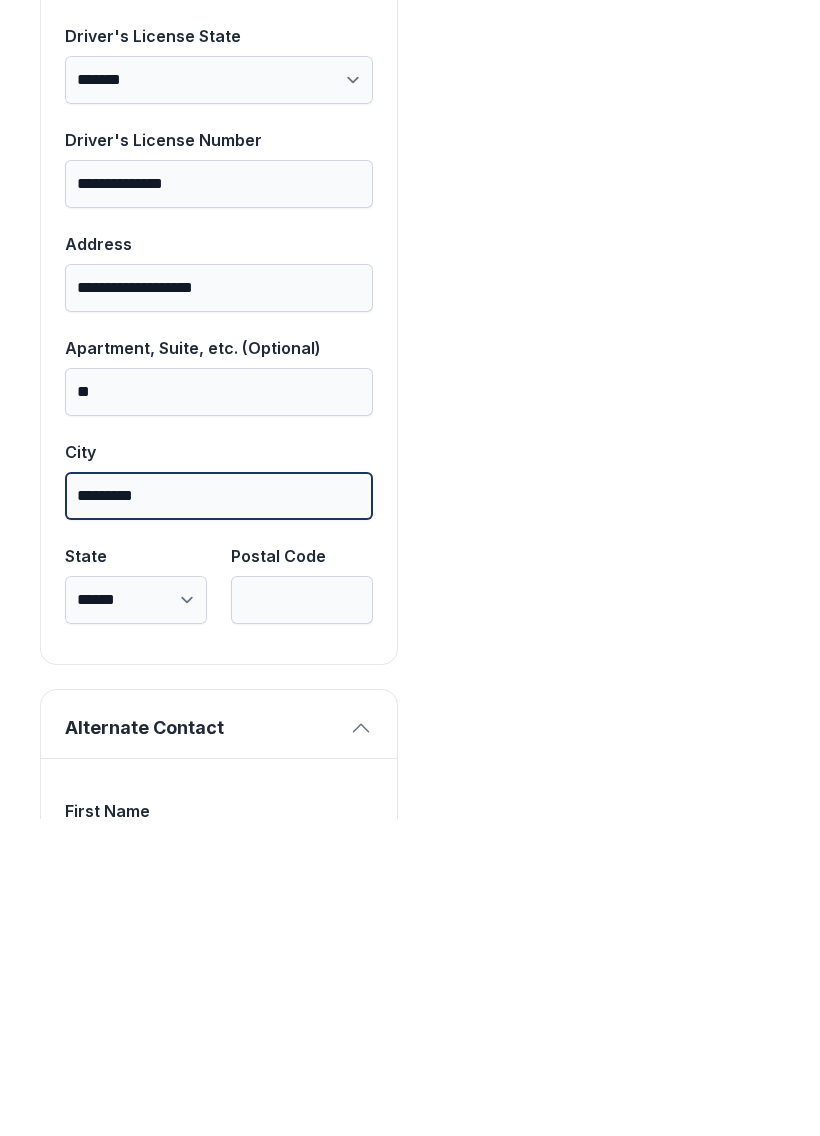 type on "*********" 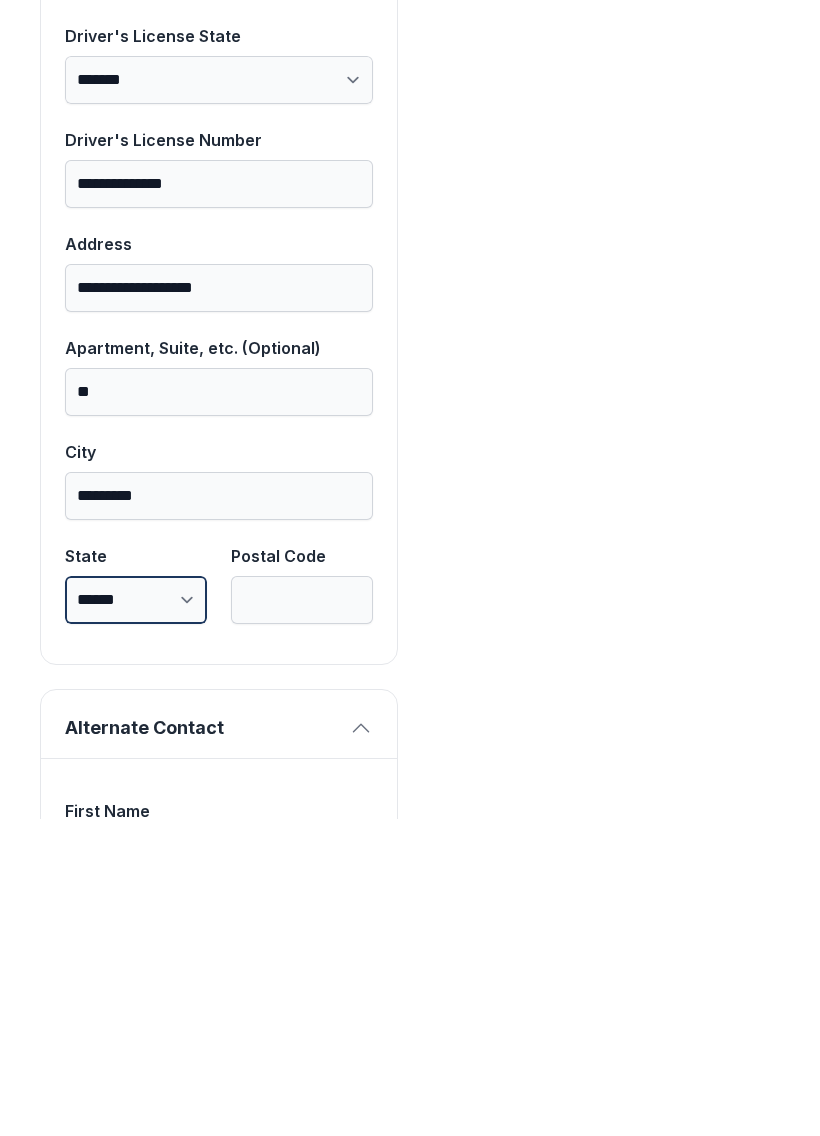 click on "**********" at bounding box center (136, 917) 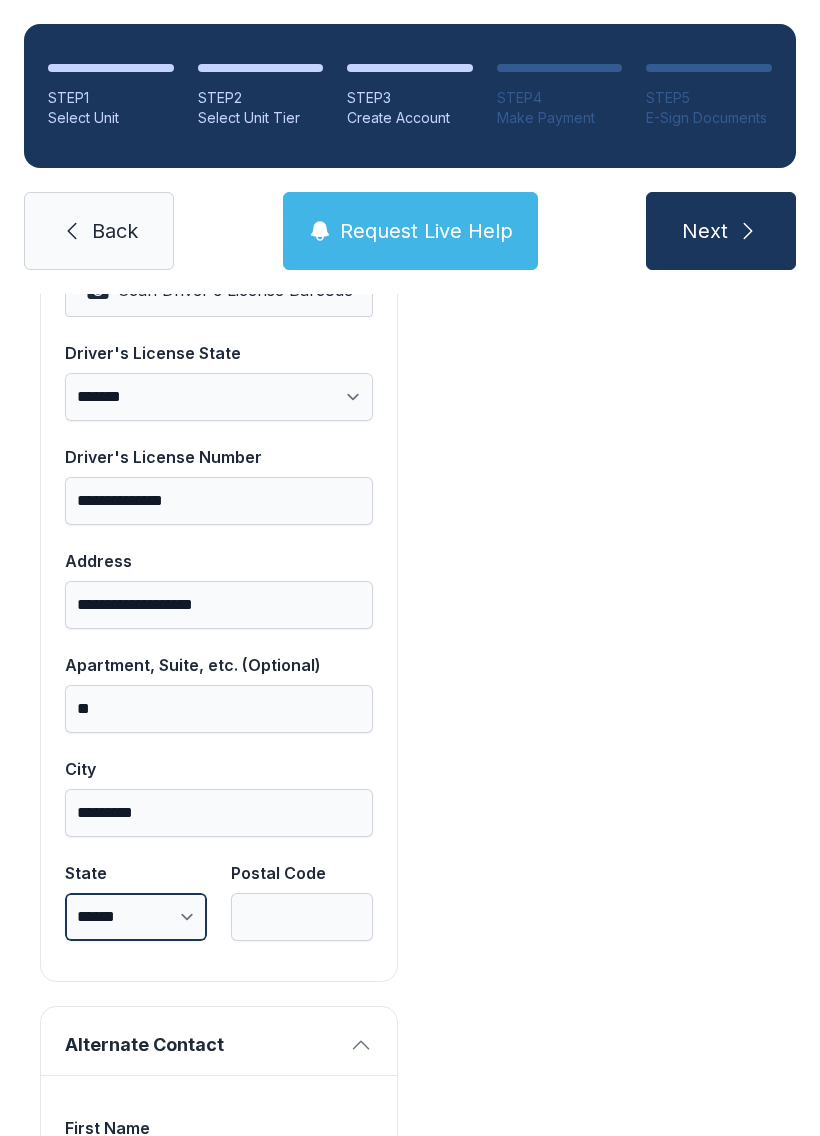 select on "**" 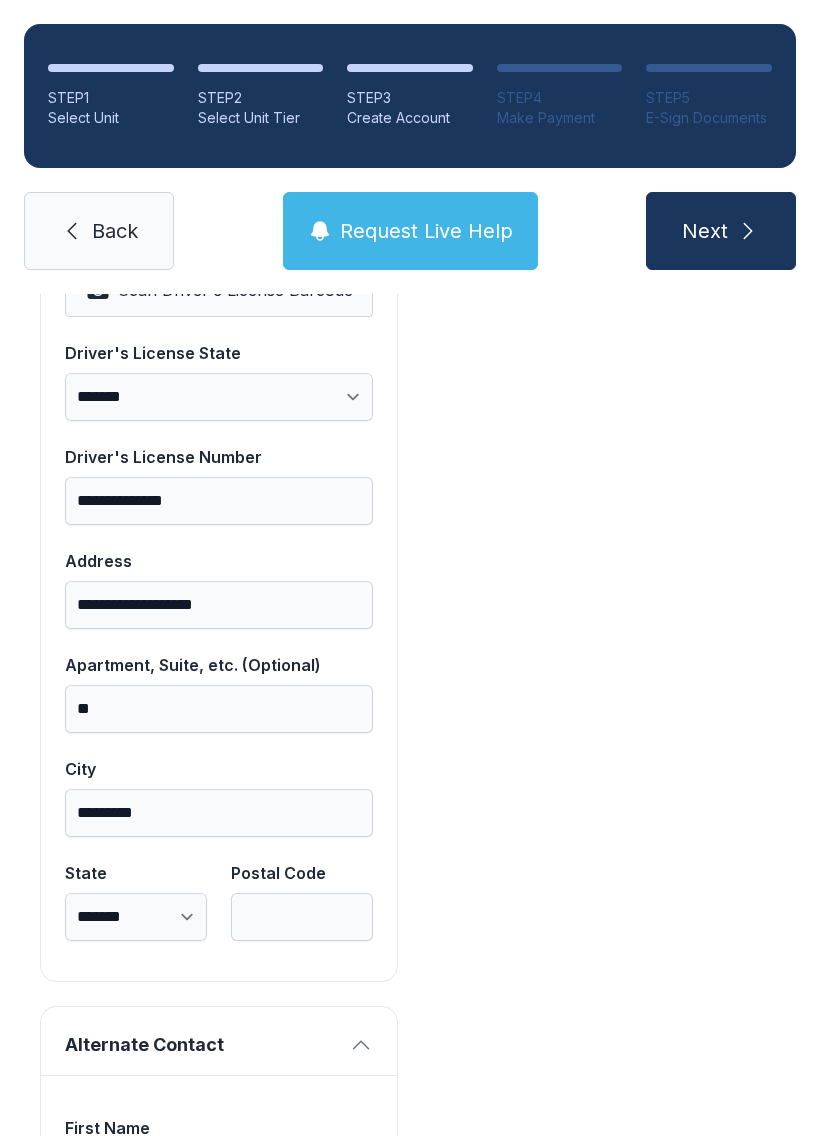 click on "Postal Code" at bounding box center (302, 917) 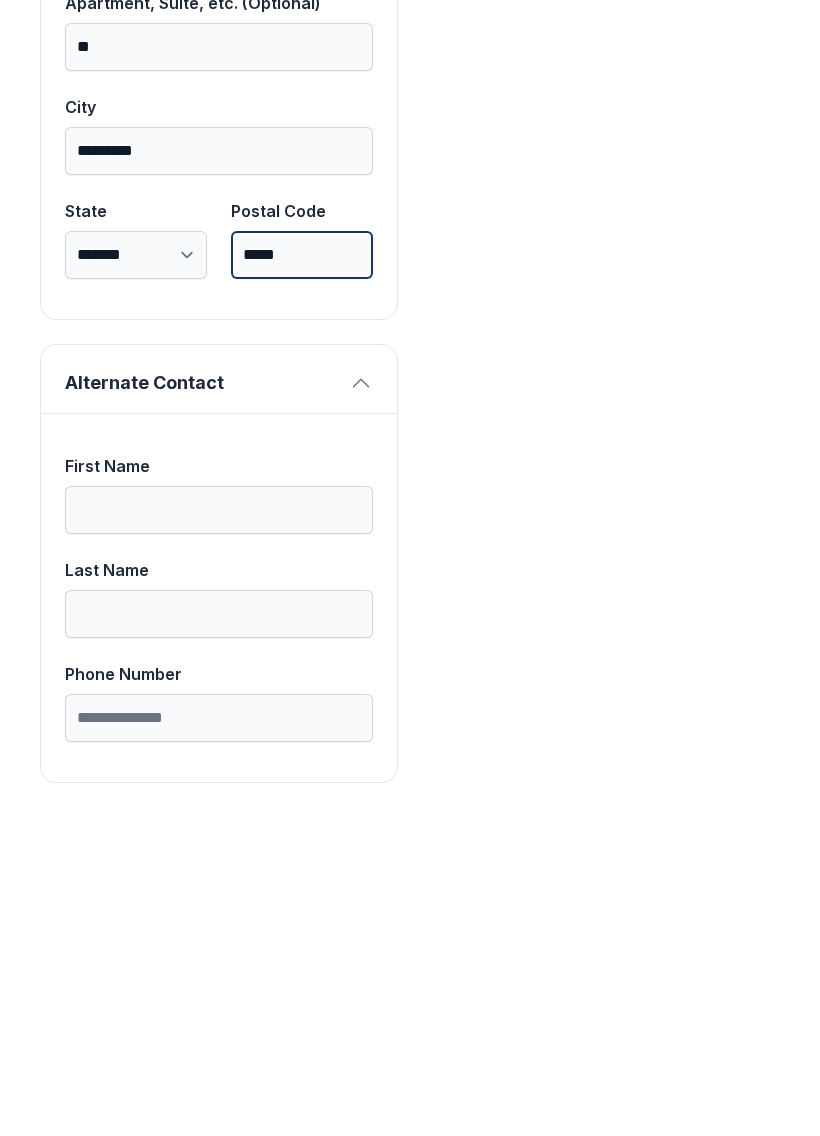 scroll, scrollTop: 1713, scrollLeft: 0, axis: vertical 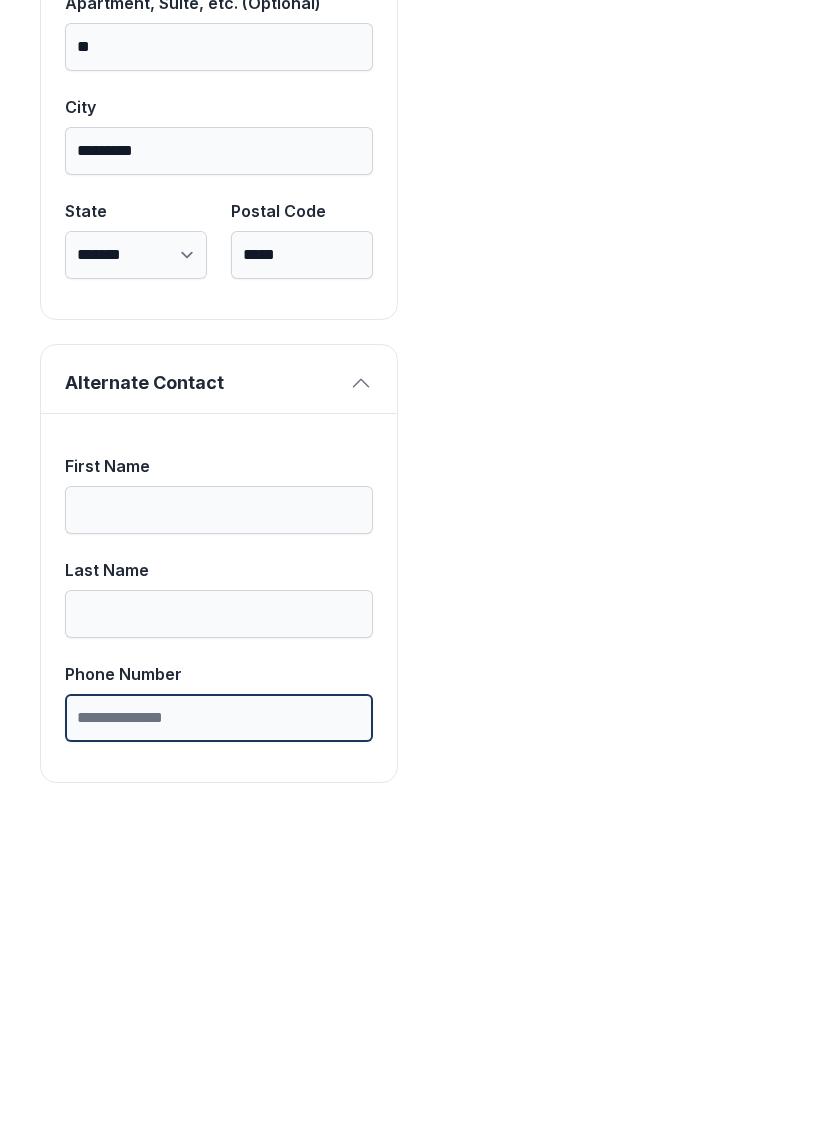 type on "*" 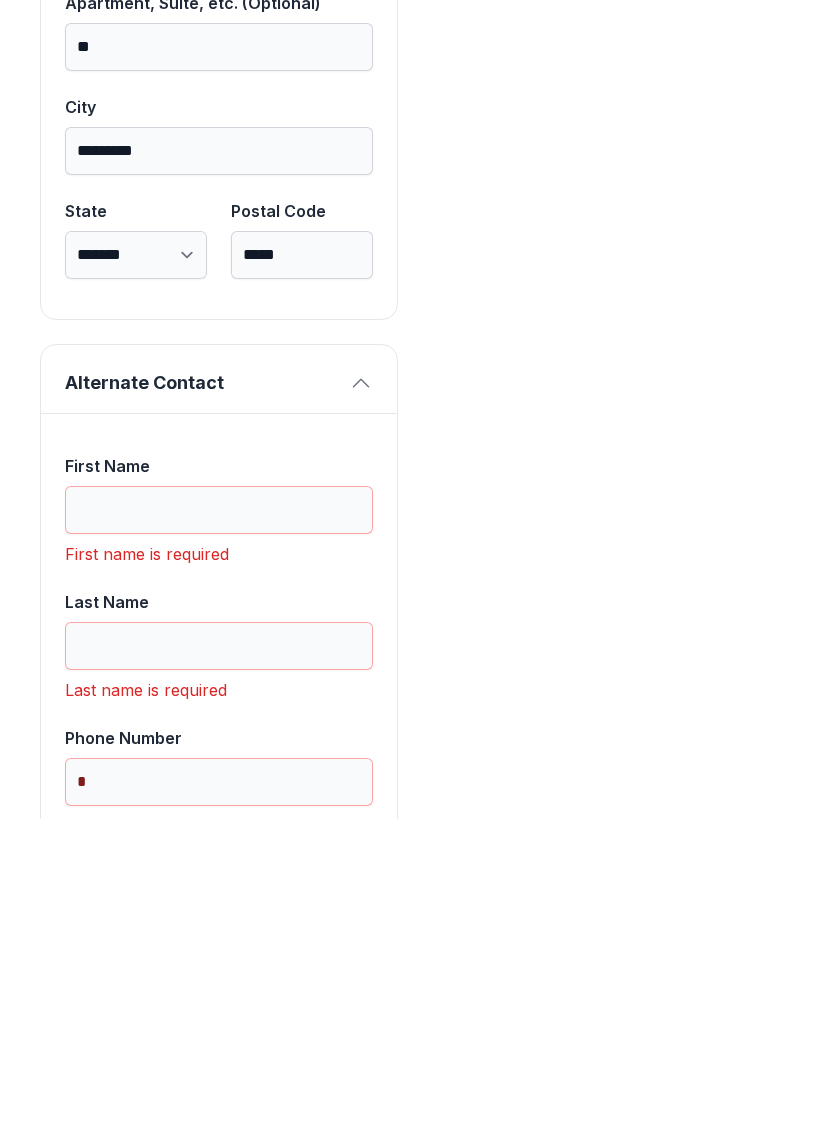 click on "First Name" at bounding box center [219, 827] 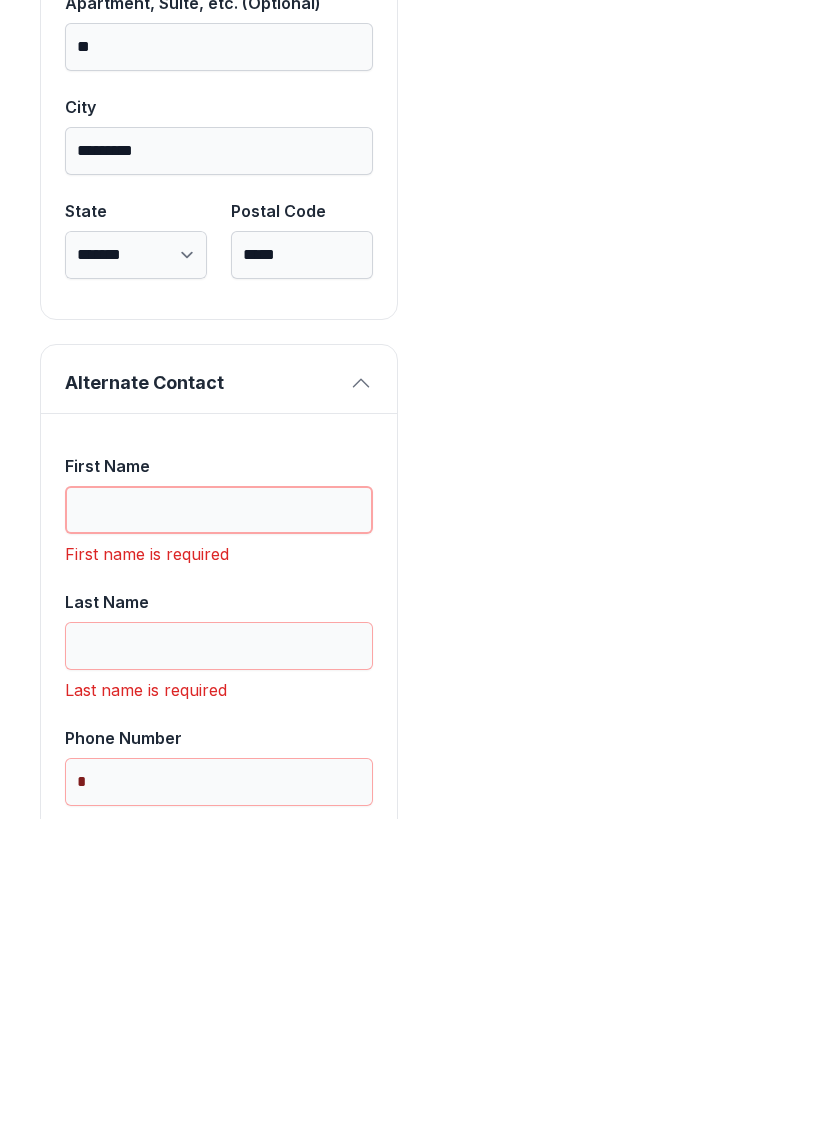 type 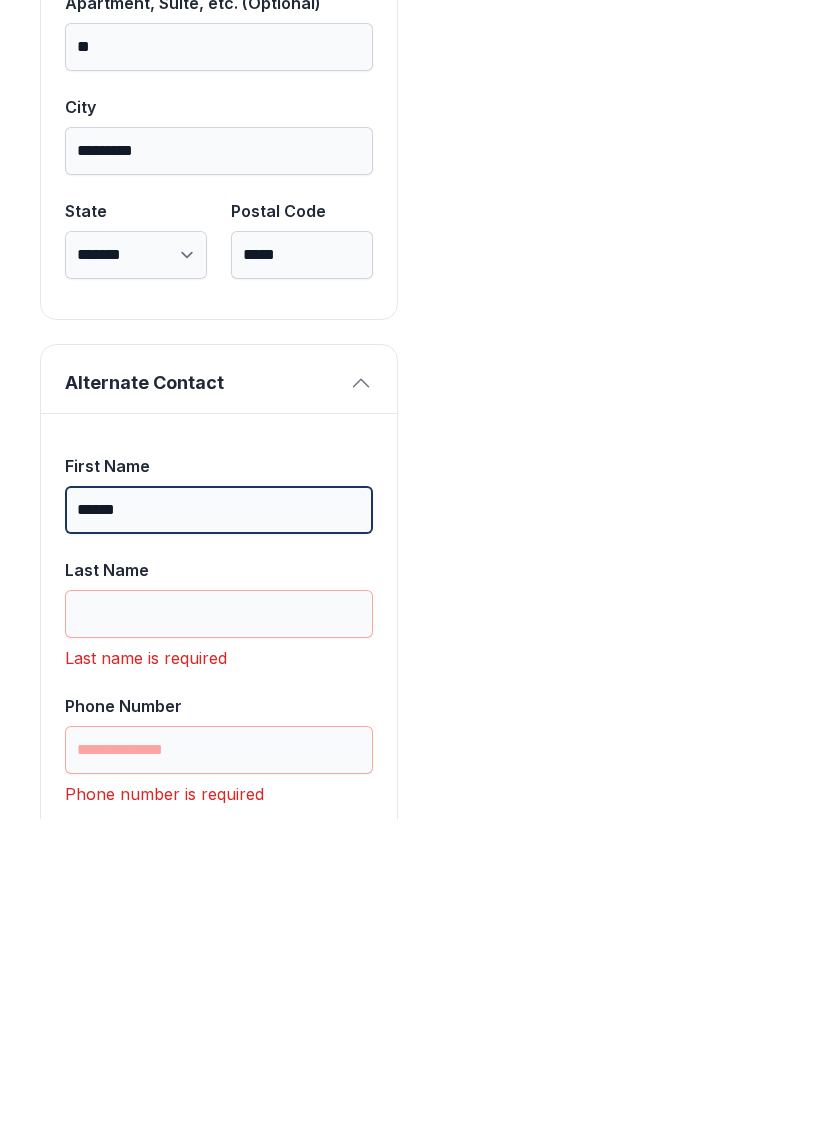 type on "******" 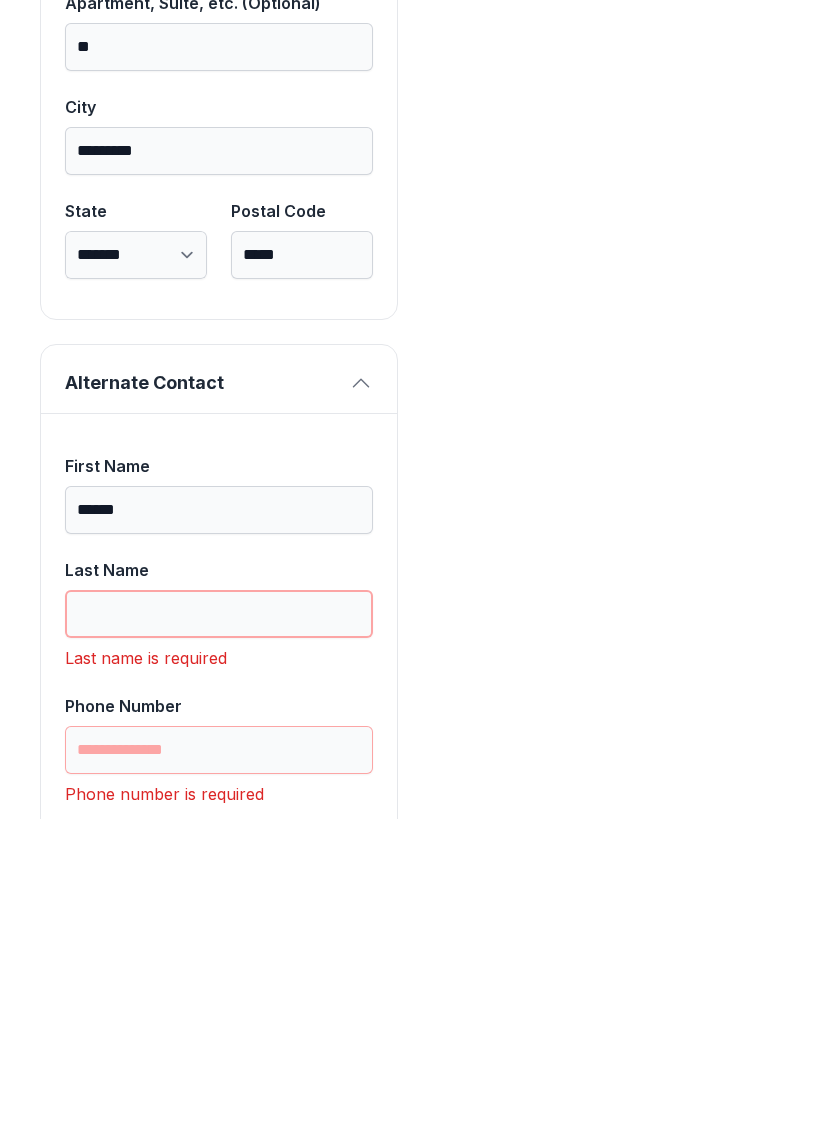 click on "Last Name" at bounding box center (219, 931) 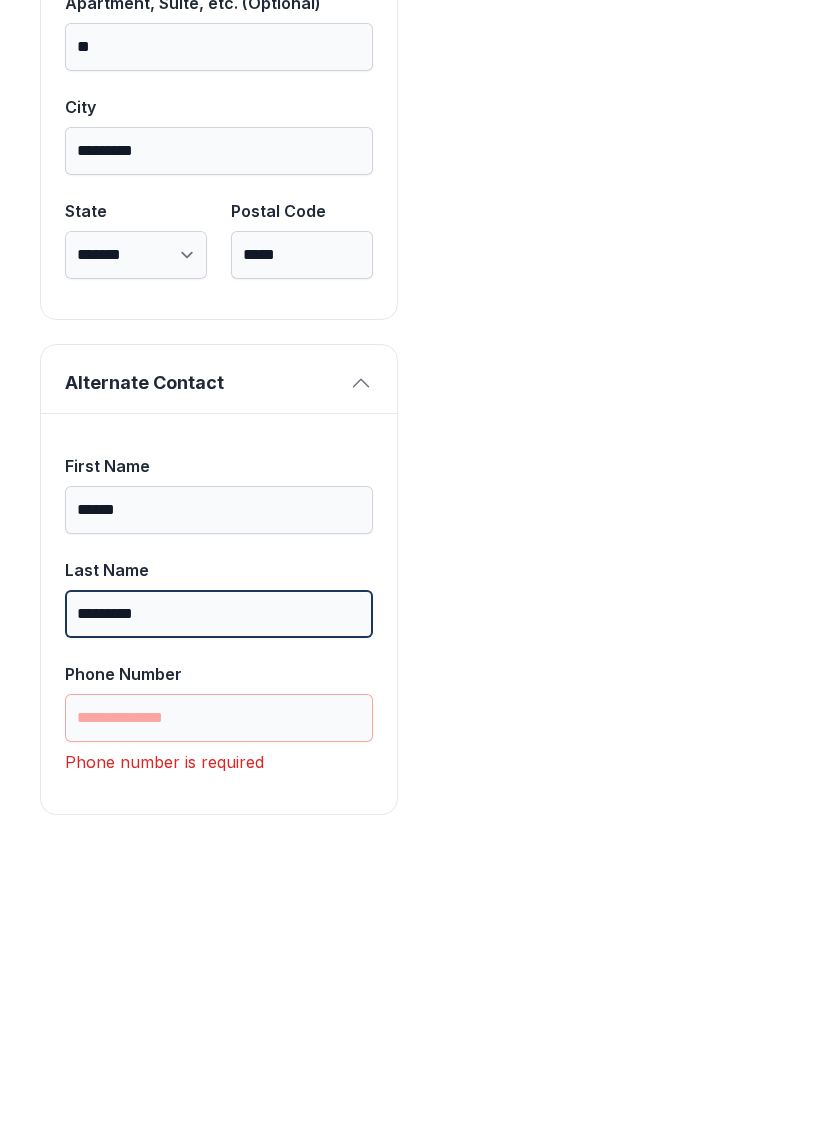 type on "*********" 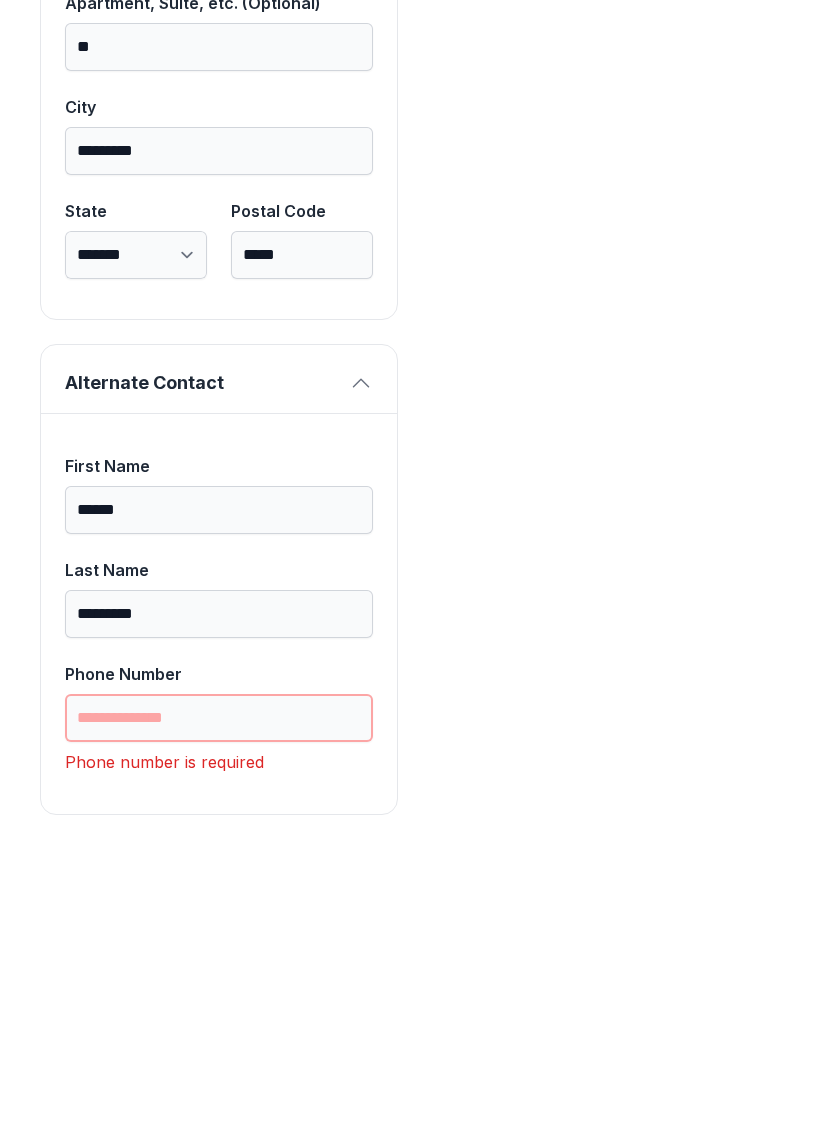 click on "Phone Number" at bounding box center (219, 1035) 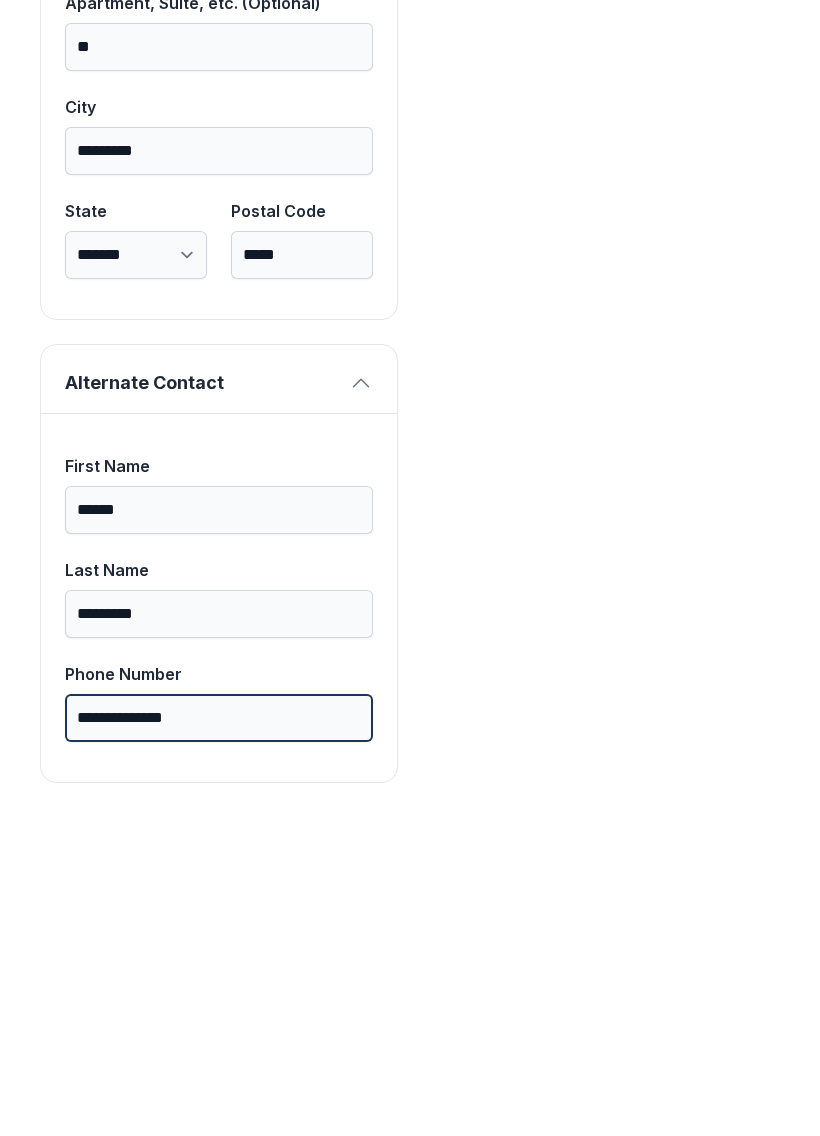 click on "**********" at bounding box center (219, 1035) 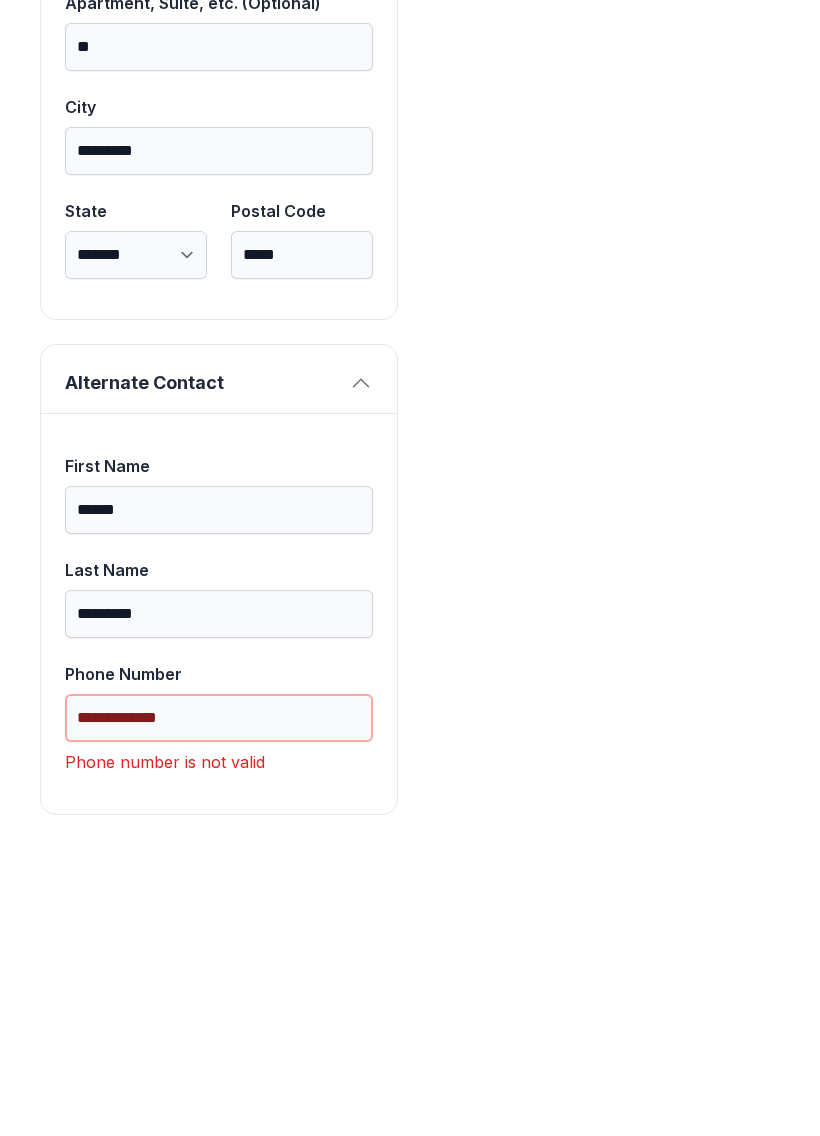 type on "**********" 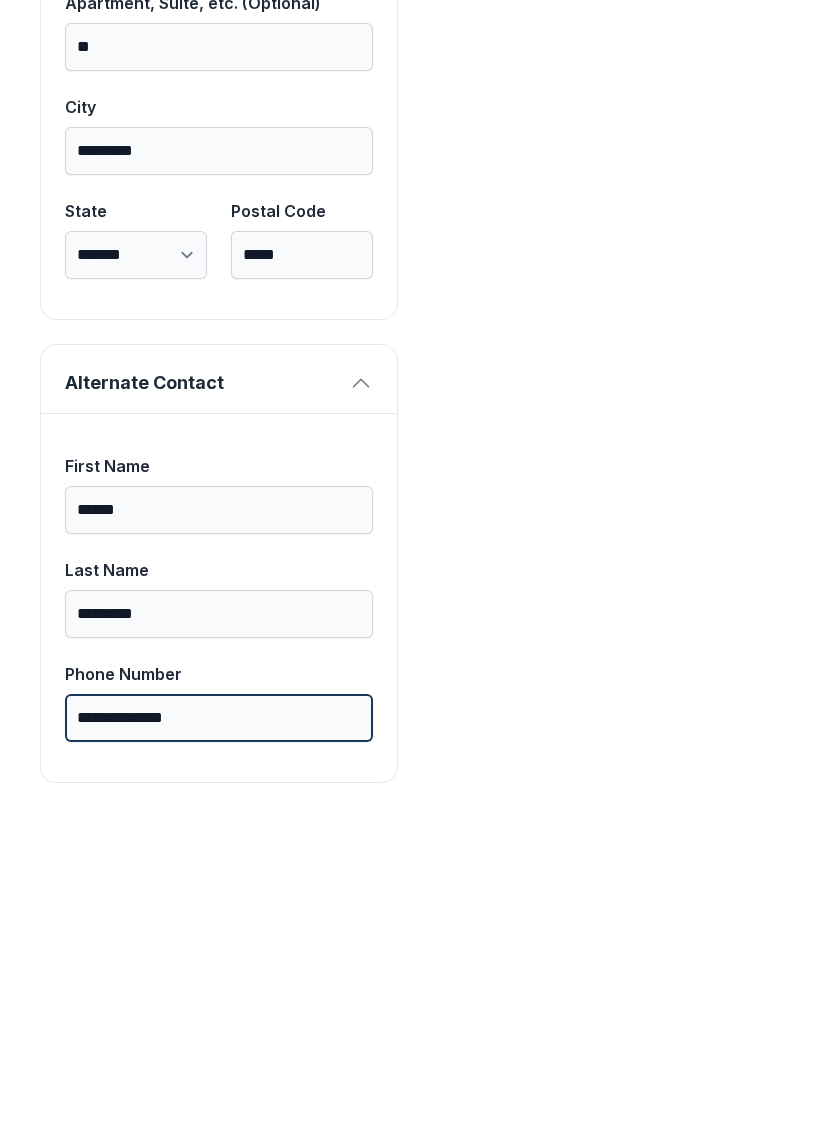 click on "Next" at bounding box center (721, 231) 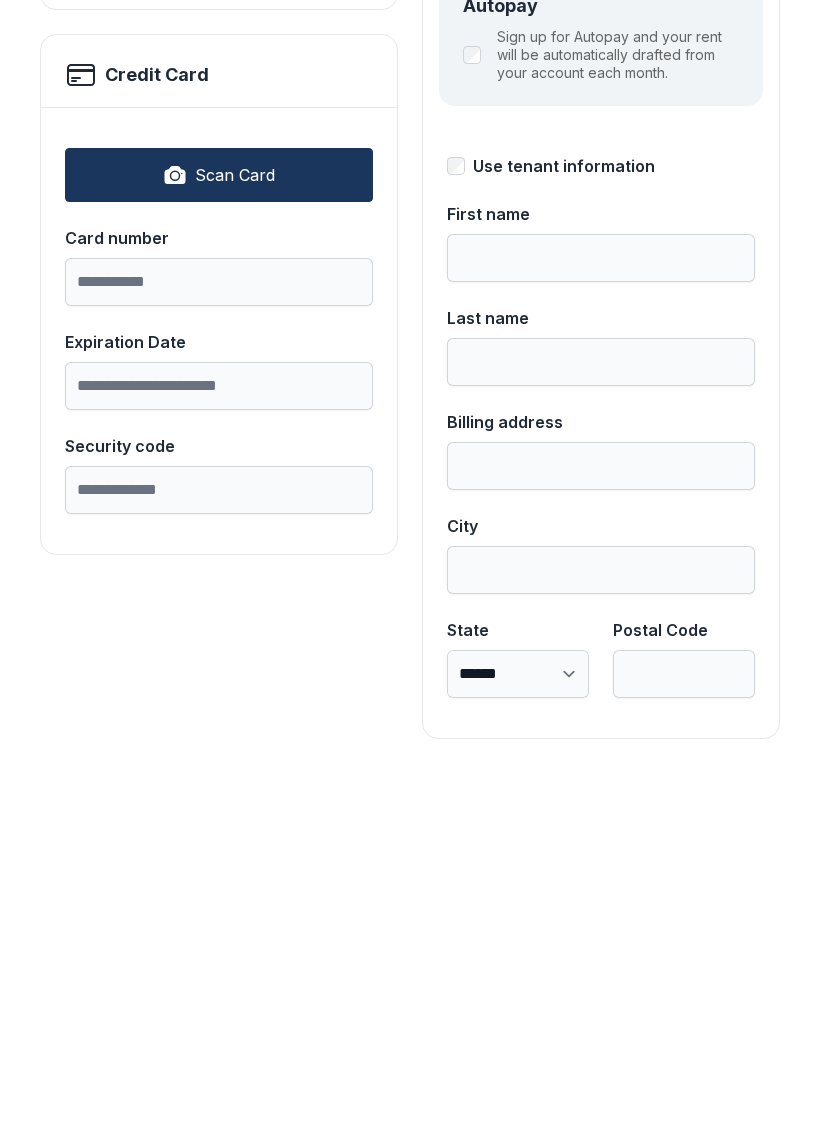 scroll, scrollTop: 0, scrollLeft: 0, axis: both 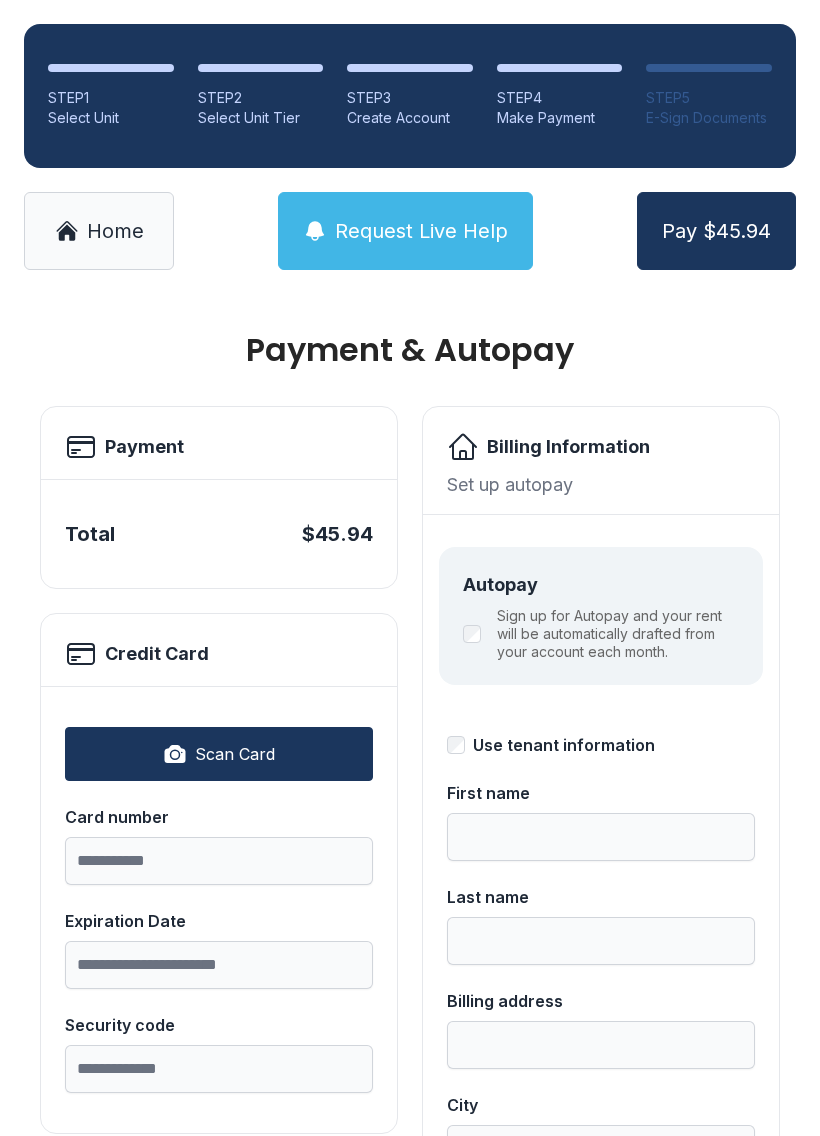 click on "Request Live Help" at bounding box center [405, 231] 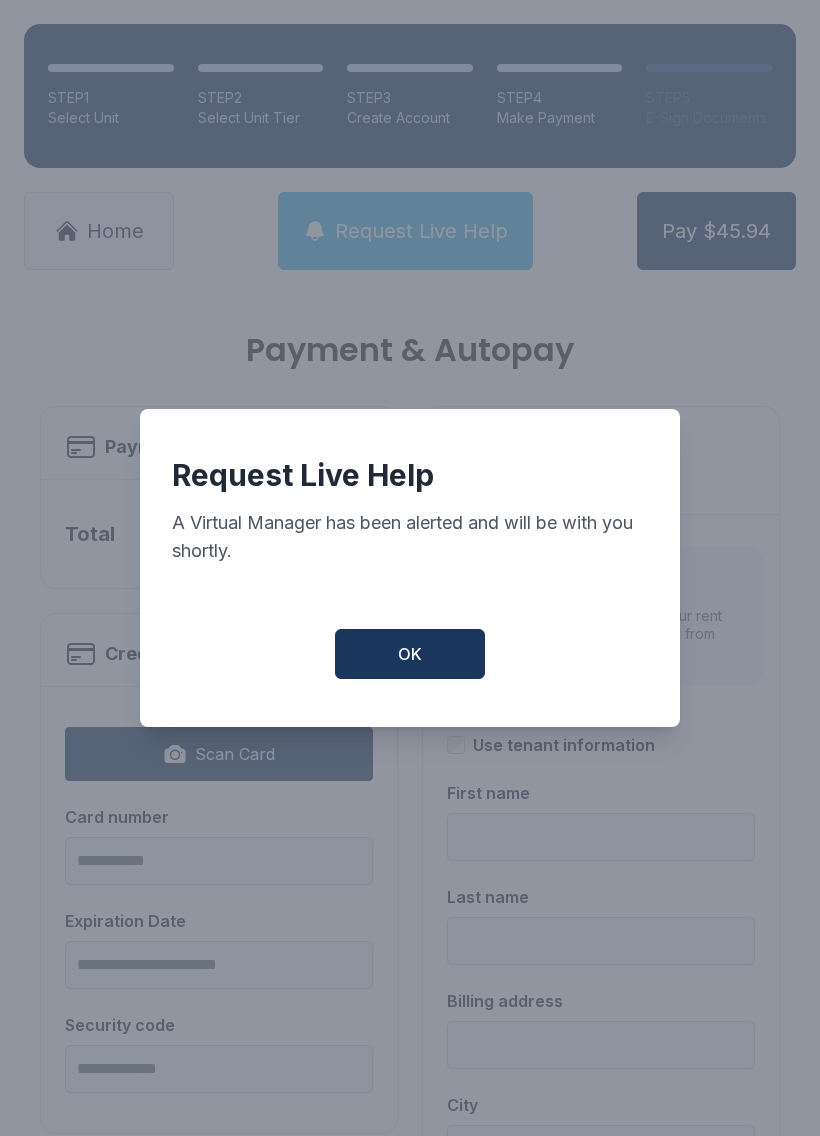 click on "OK" at bounding box center [410, 654] 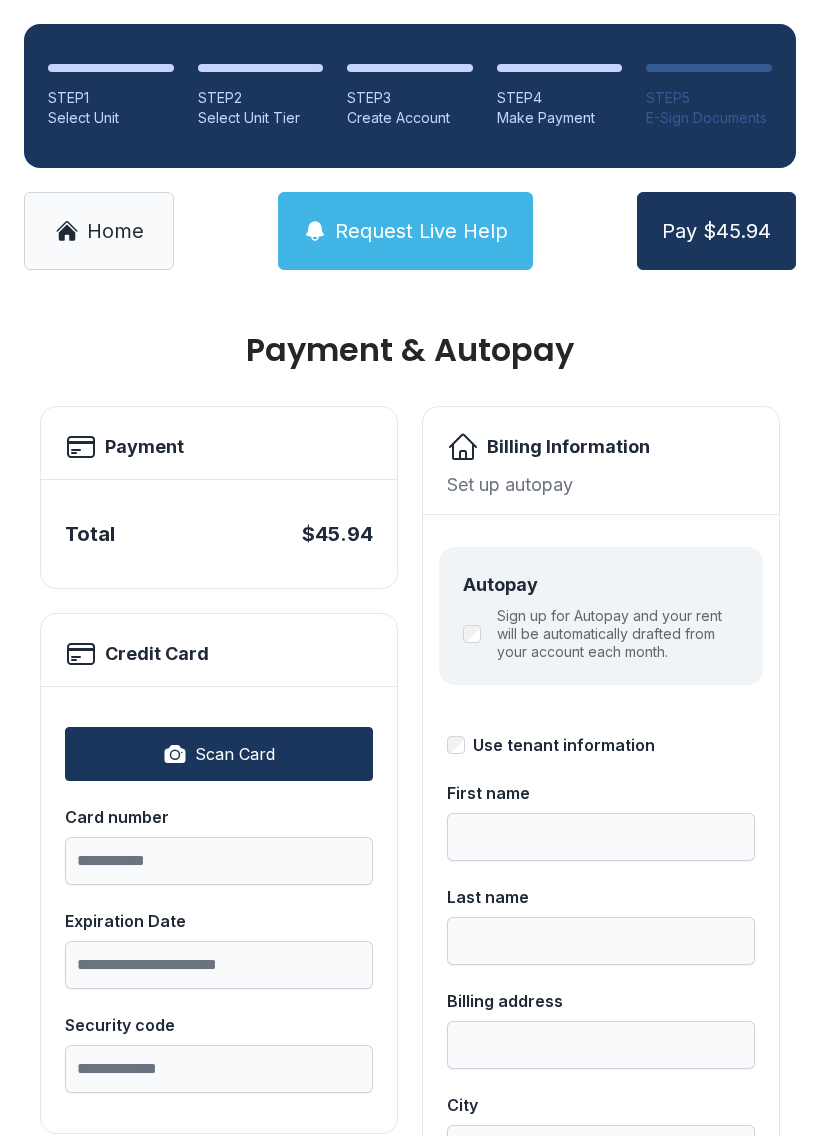 click on "Request Live Help" at bounding box center [405, 231] 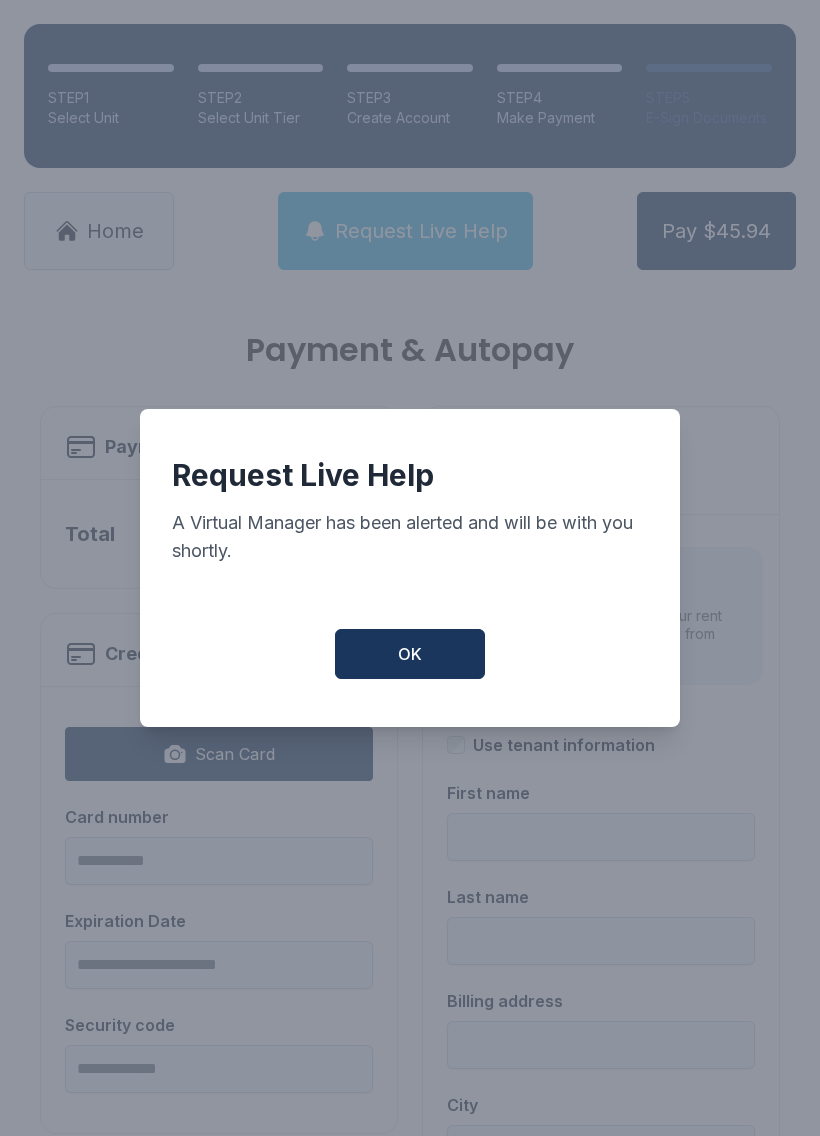 click on "OK" at bounding box center [410, 654] 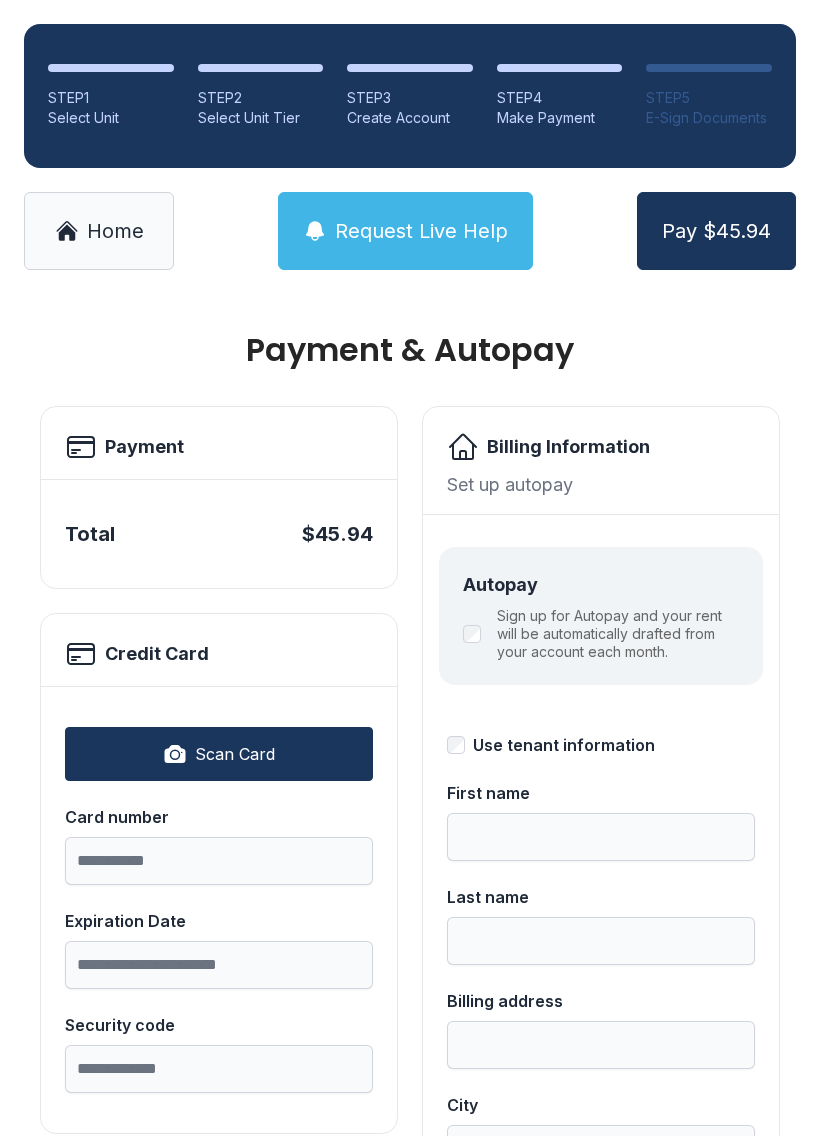 click on "Home" at bounding box center [99, 231] 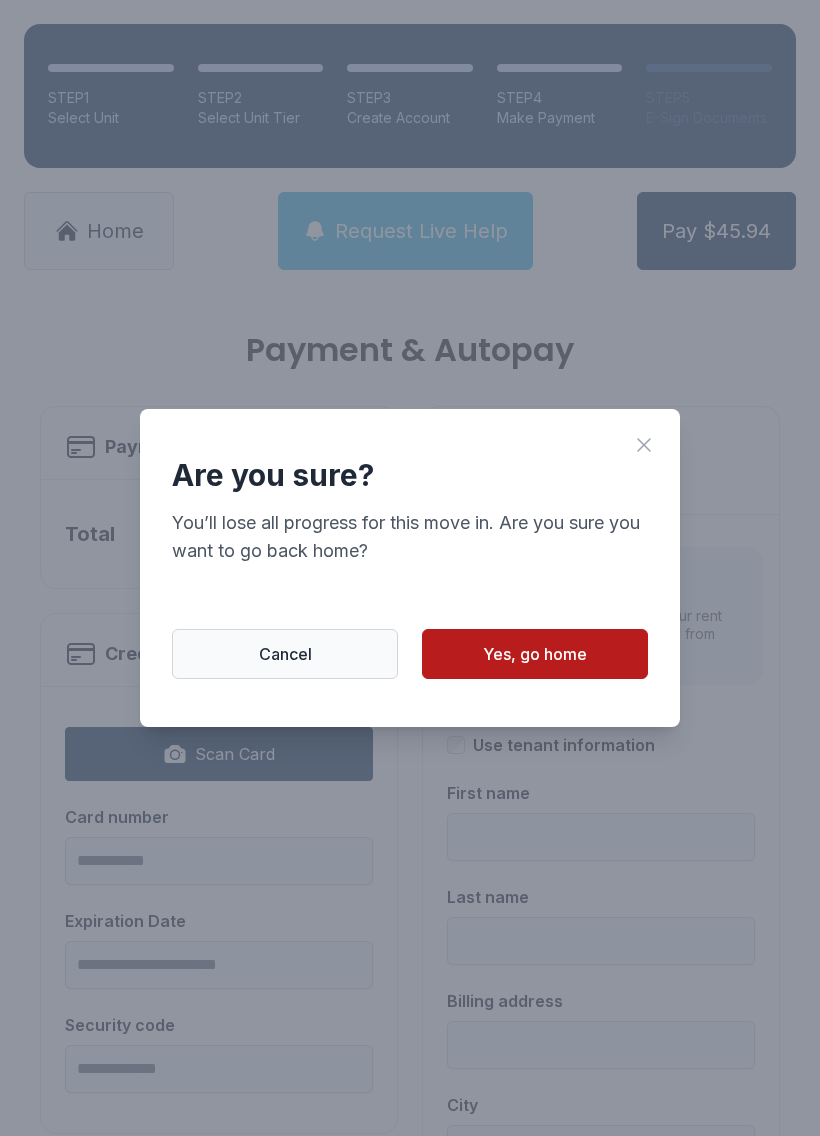 click on "Yes, go home" at bounding box center [535, 654] 